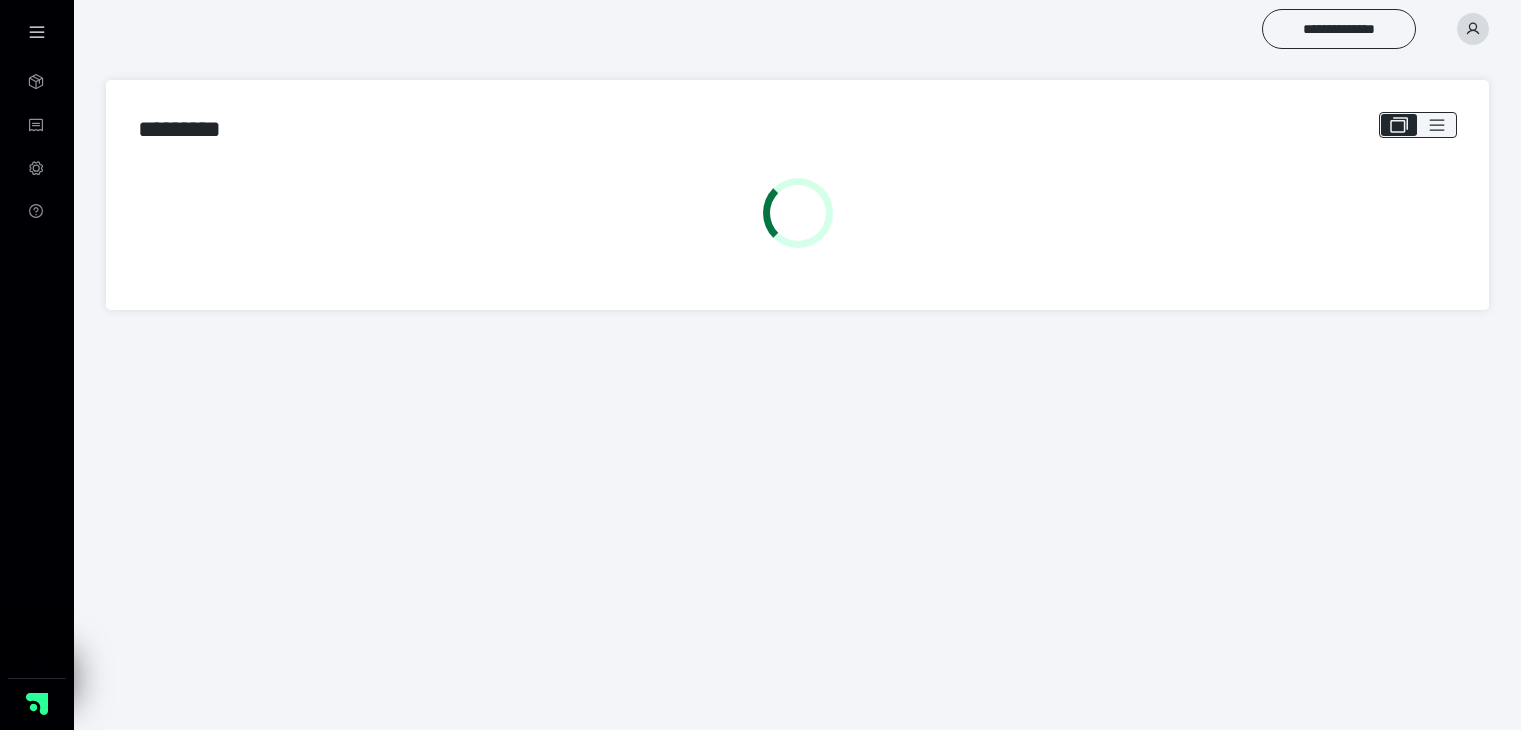 scroll, scrollTop: 0, scrollLeft: 0, axis: both 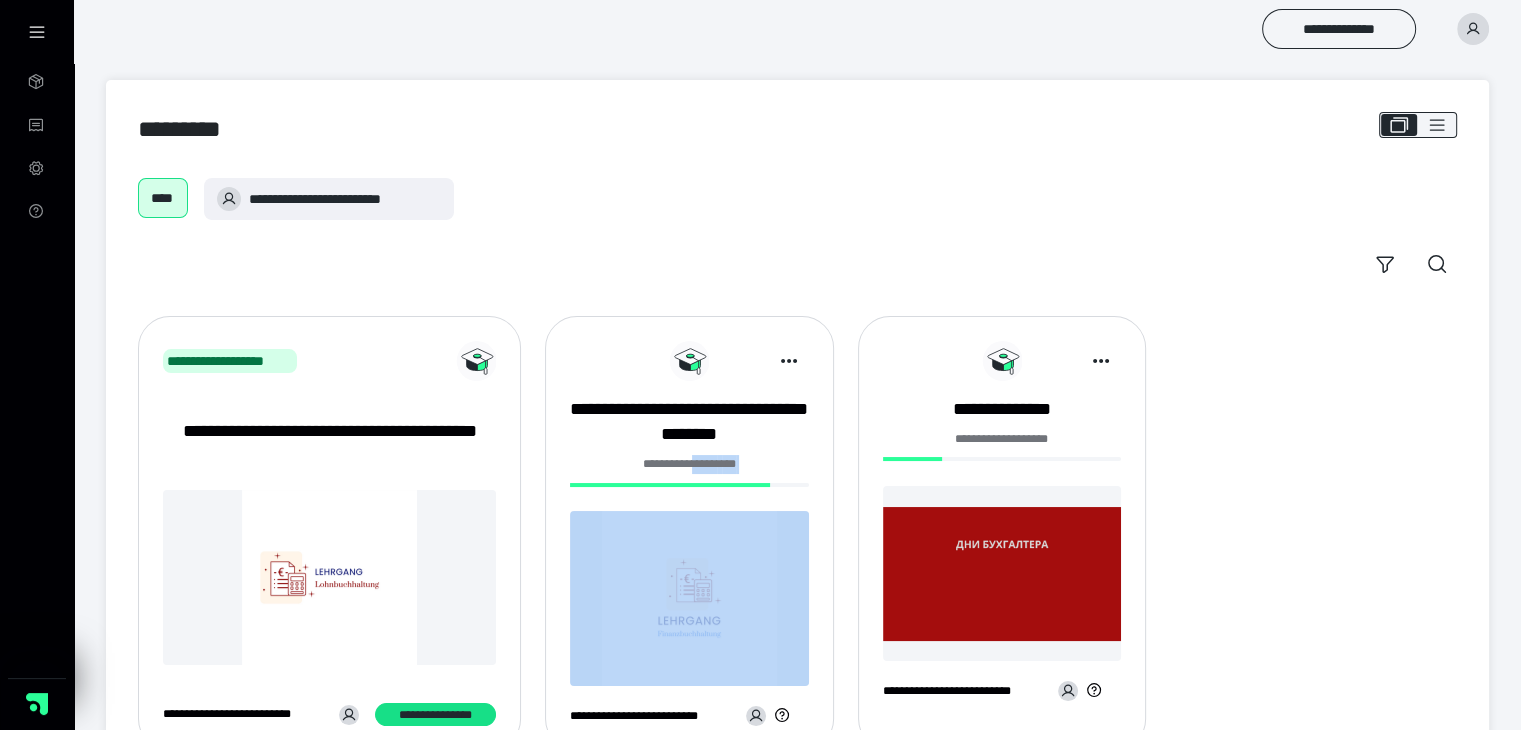drag, startPoint x: 692, startPoint y: 465, endPoint x: 681, endPoint y: 513, distance: 49.24429 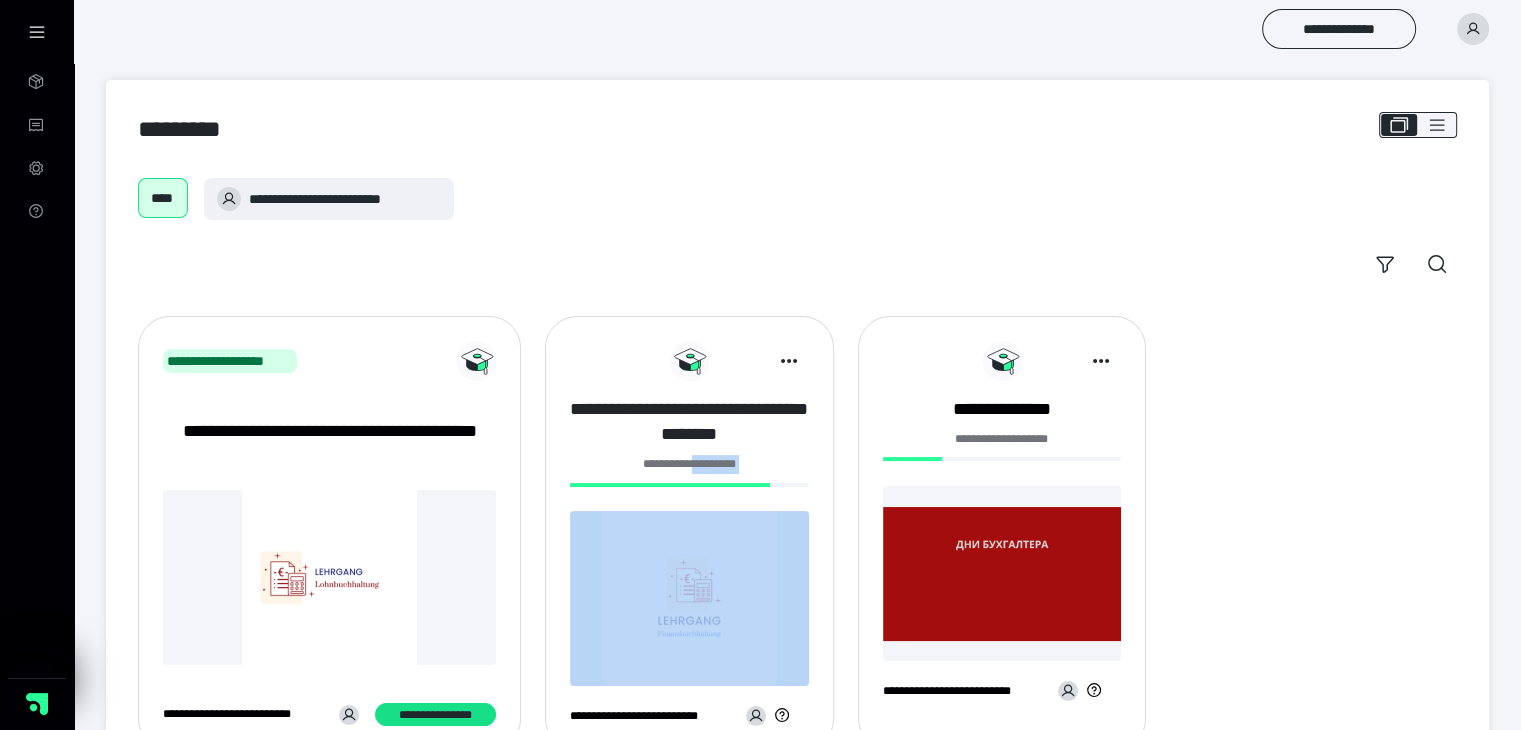 click on "**********" at bounding box center (689, 422) 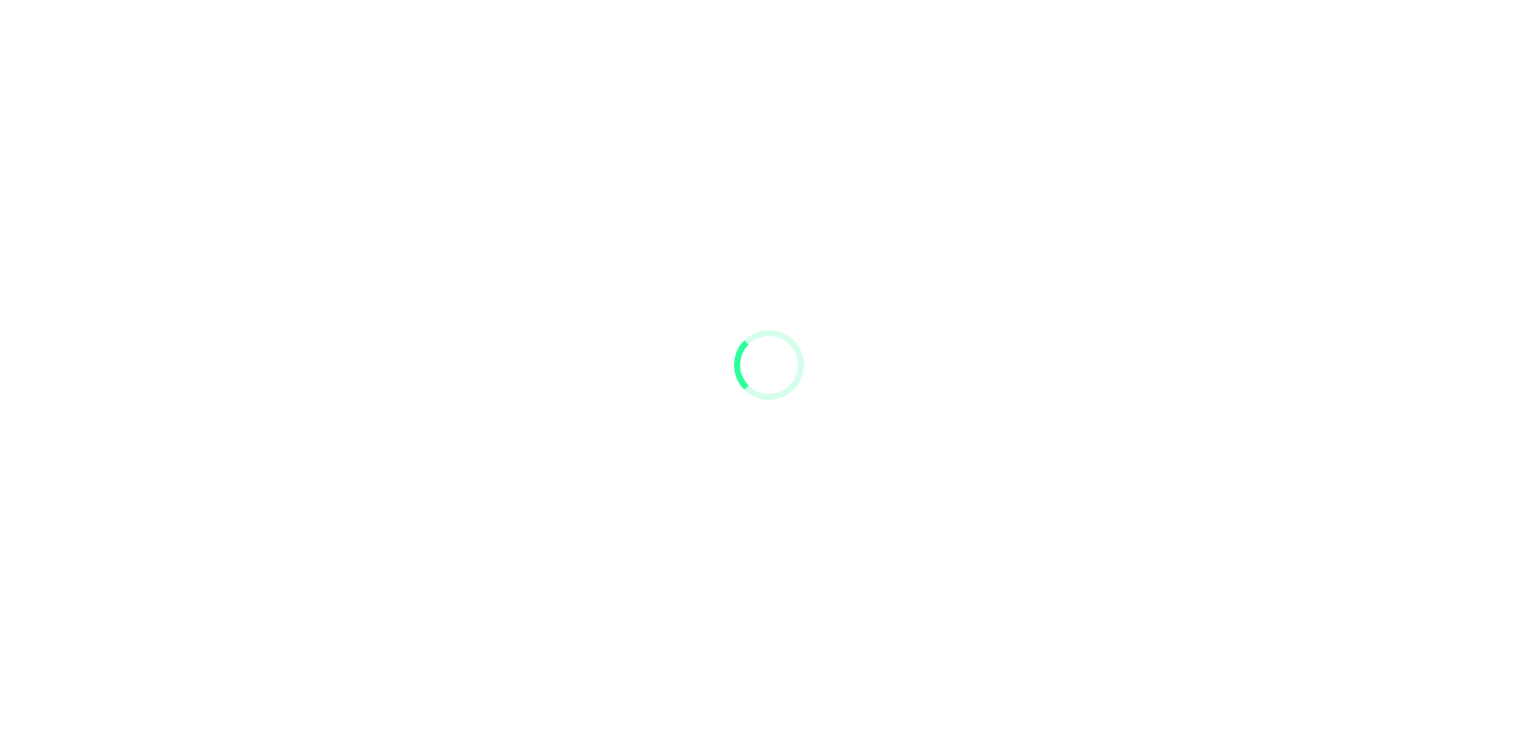 scroll, scrollTop: 0, scrollLeft: 0, axis: both 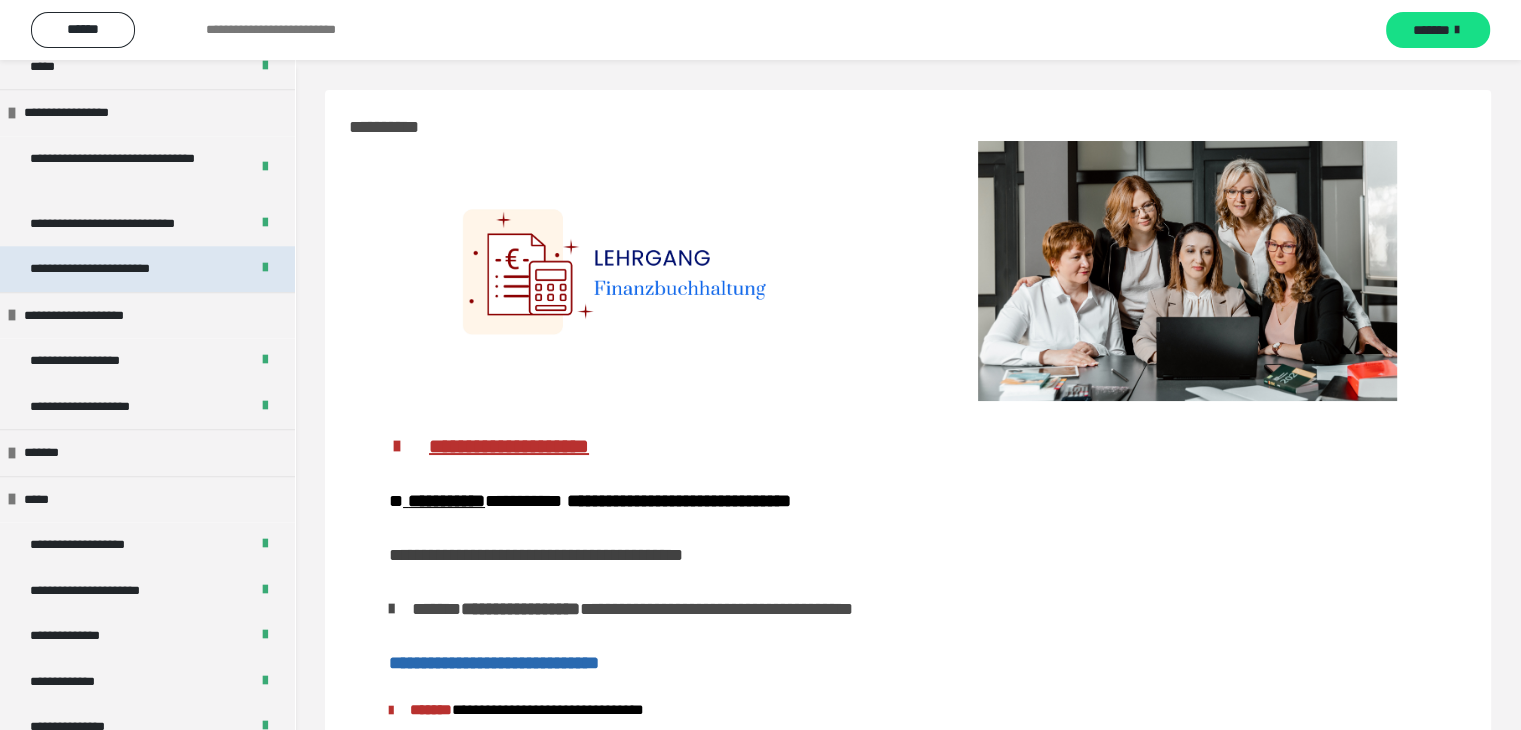 click on "**********" at bounding box center [117, 269] 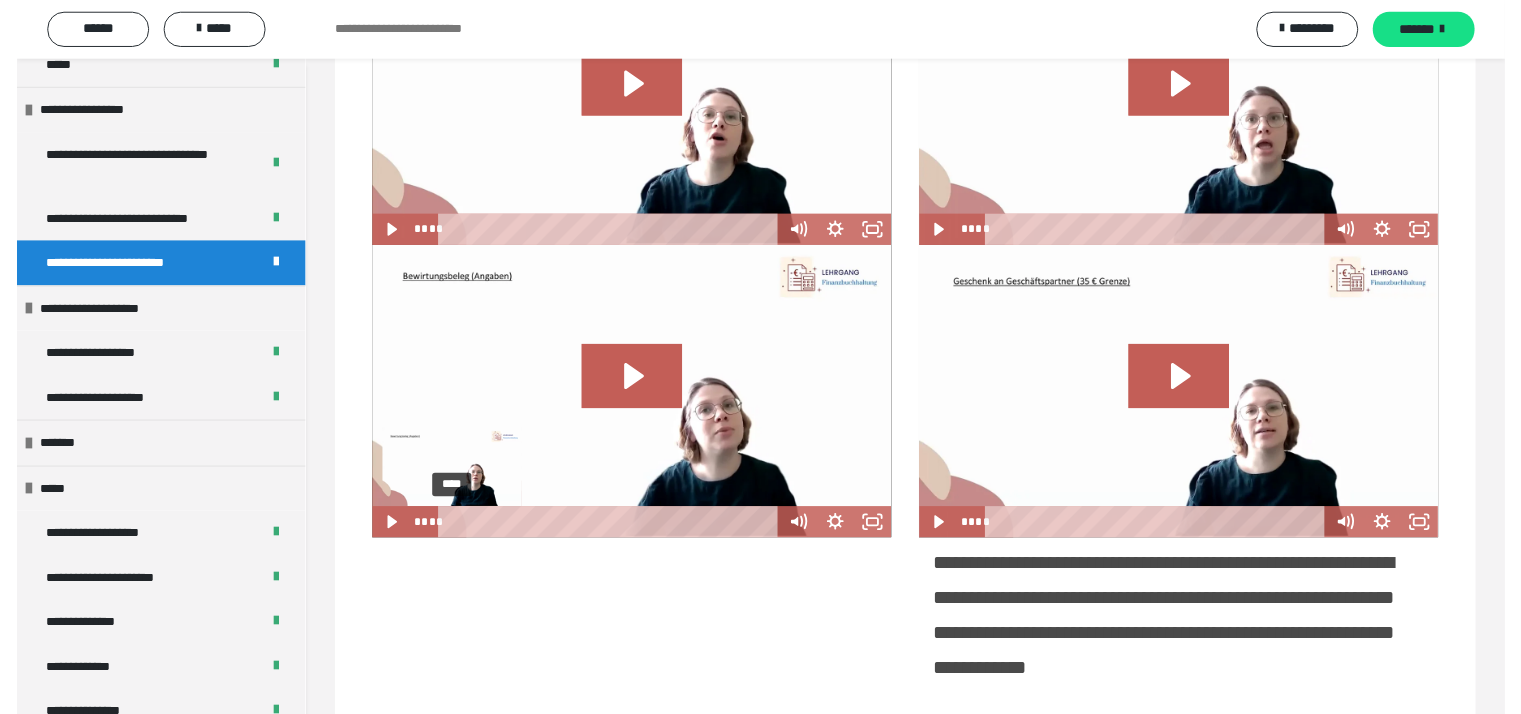 scroll, scrollTop: 487, scrollLeft: 0, axis: vertical 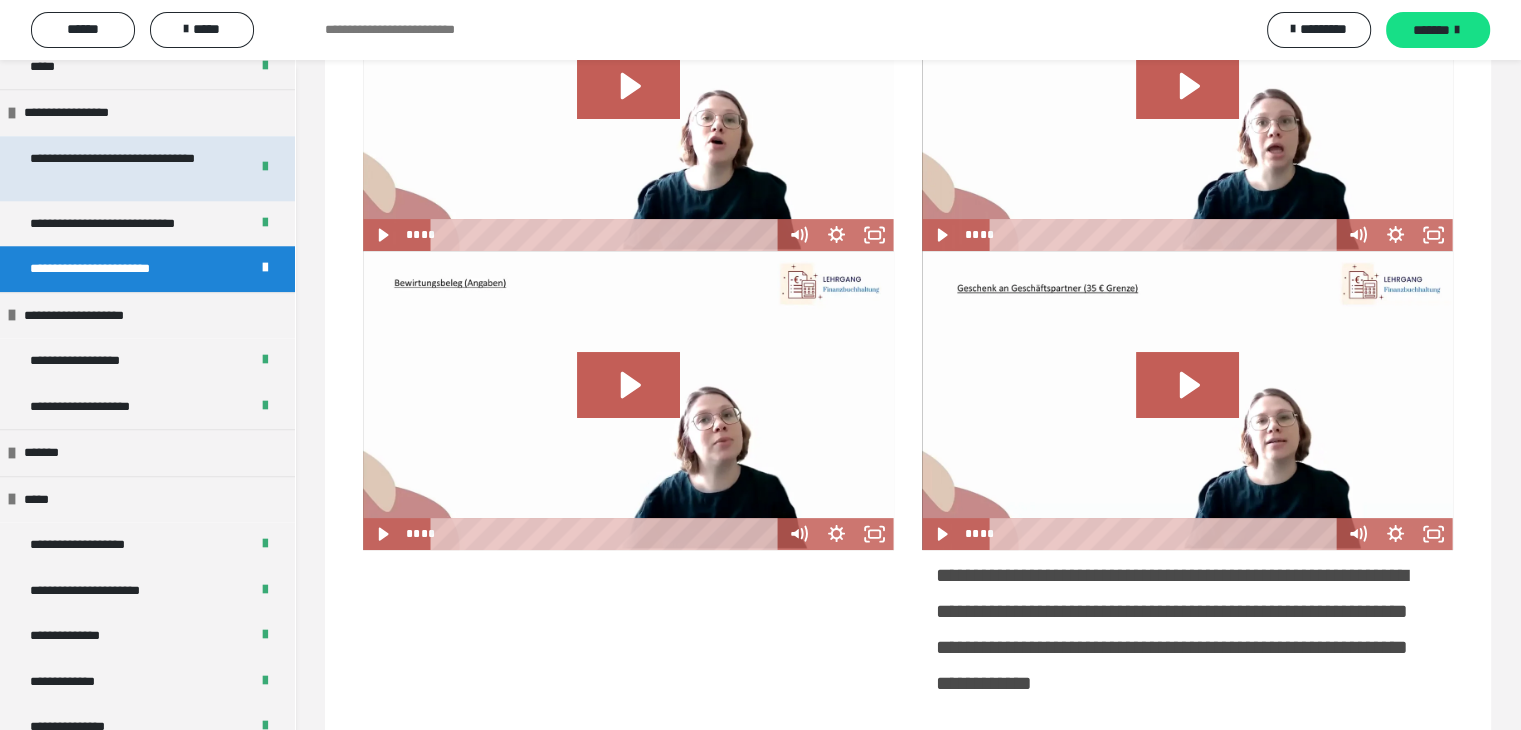 click on "**********" at bounding box center [124, 168] 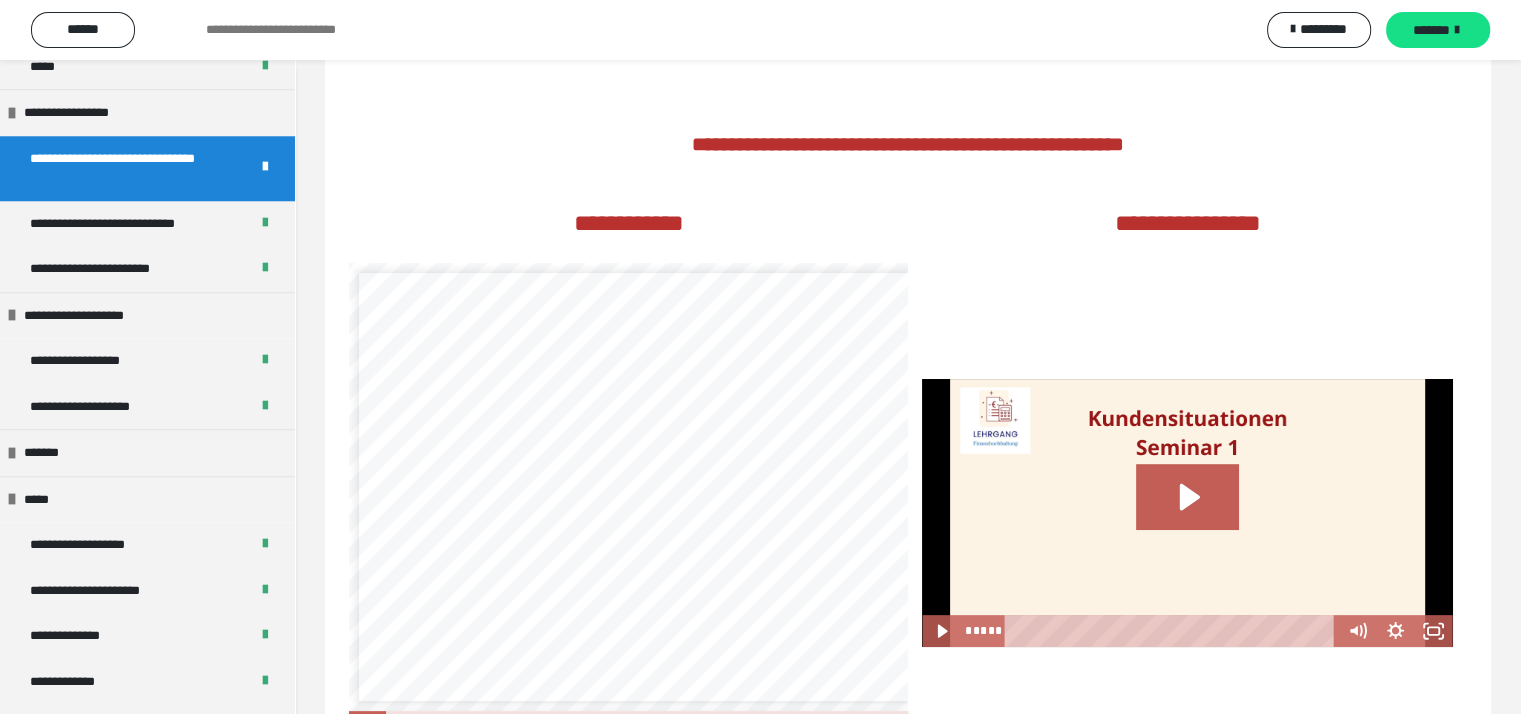 scroll, scrollTop: 8, scrollLeft: 0, axis: vertical 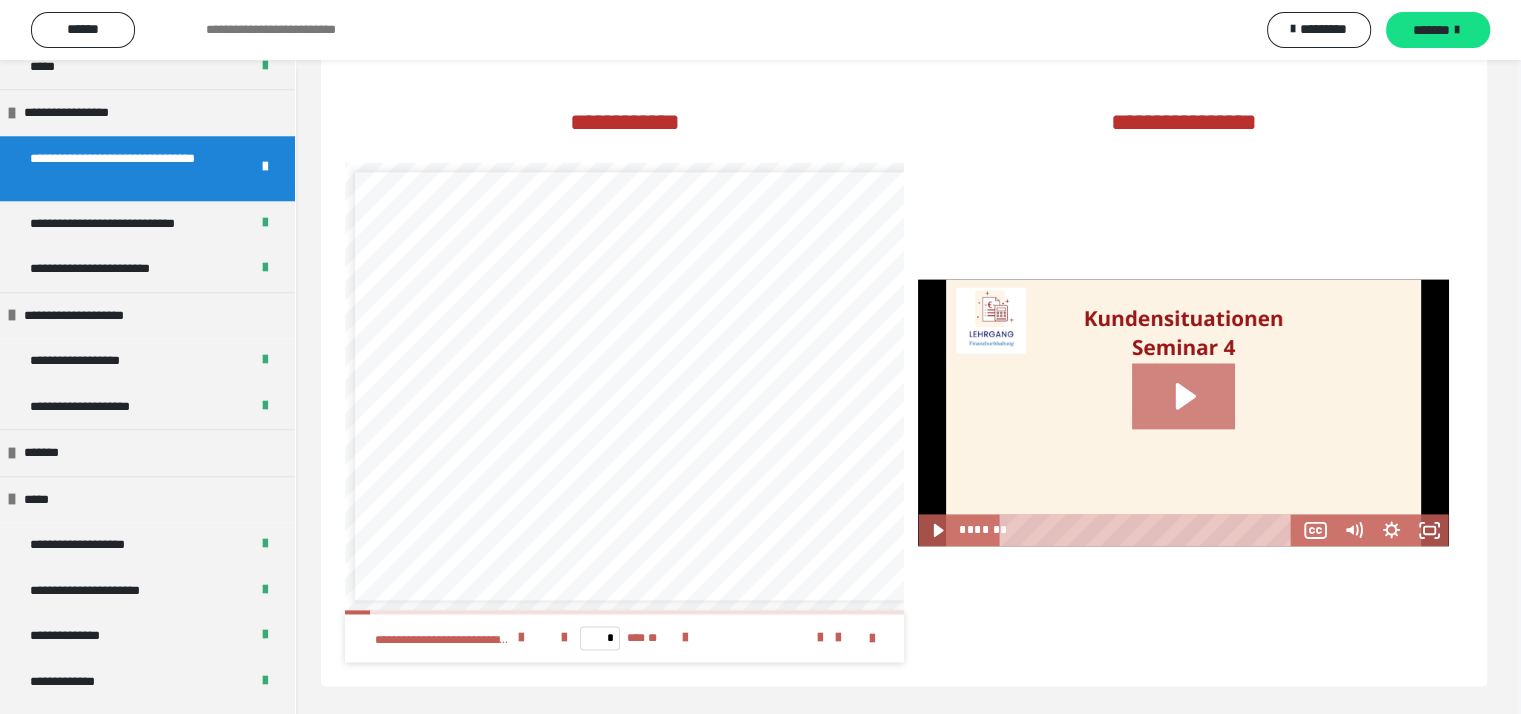 click 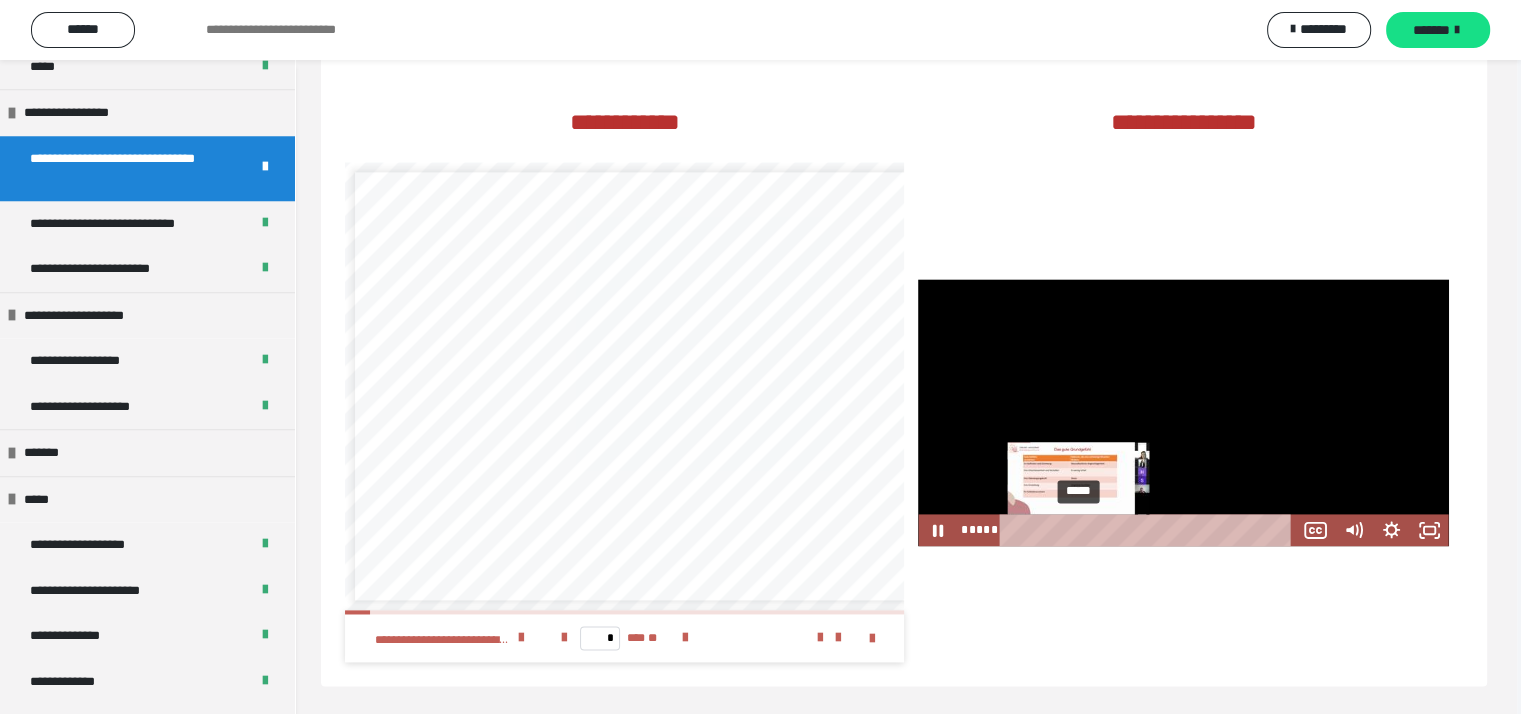click on "*****" at bounding box center [1150, 530] 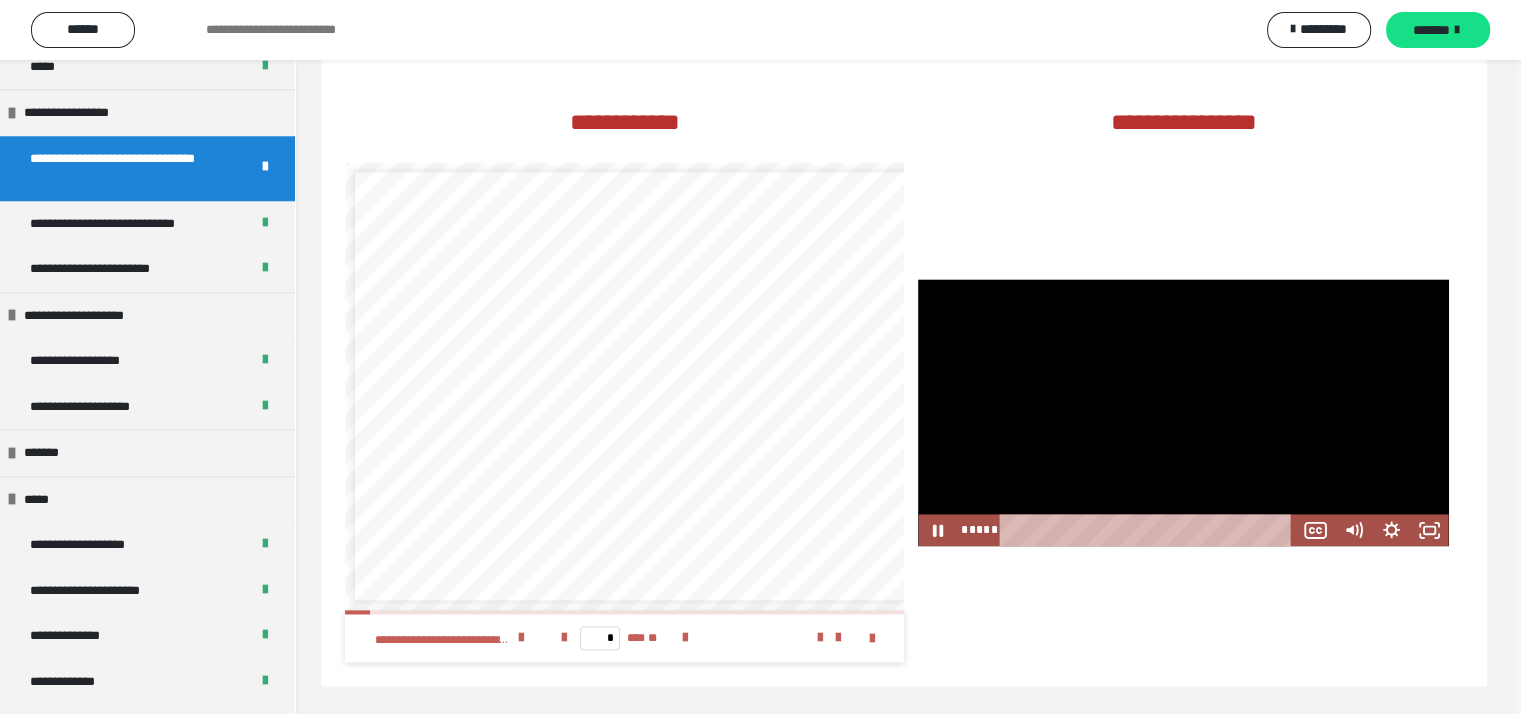 click at bounding box center (1183, 412) 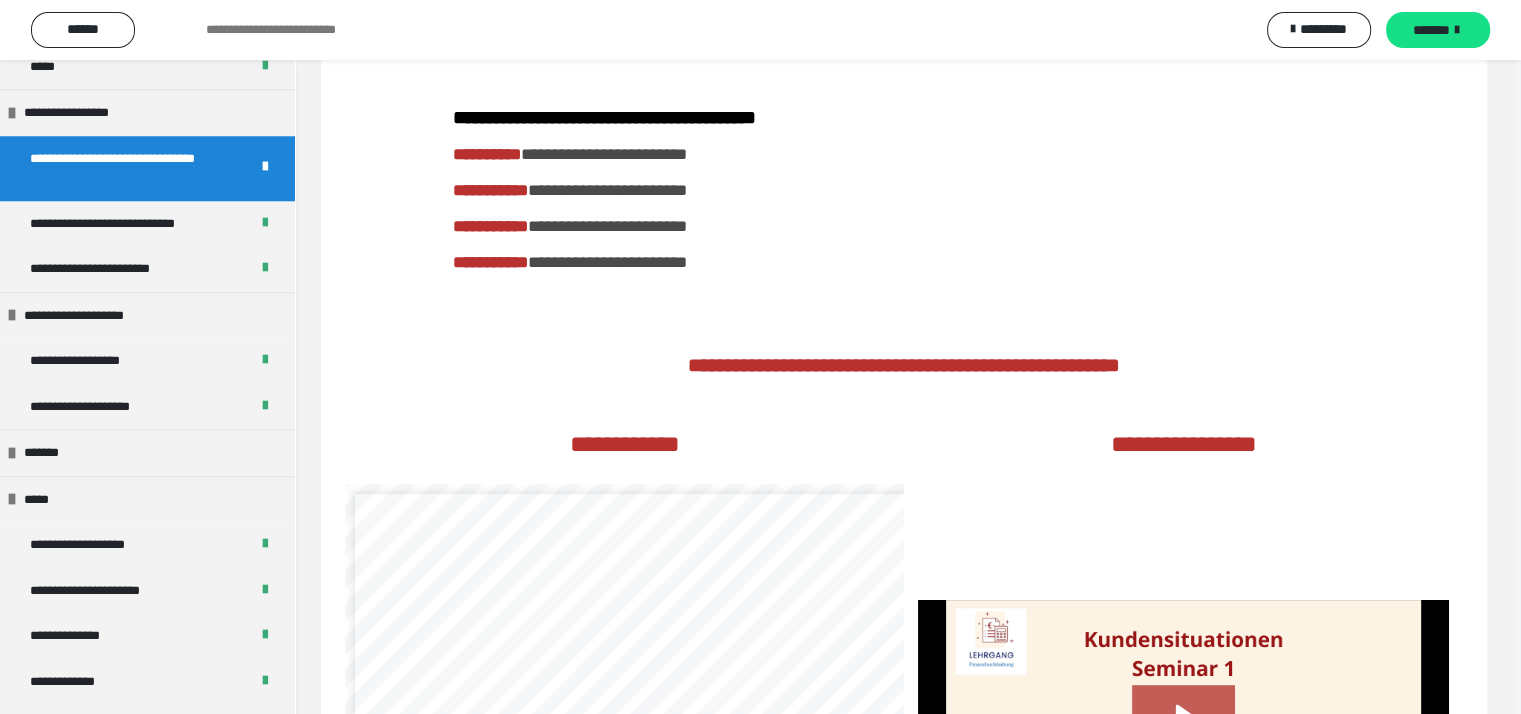 scroll, scrollTop: 260, scrollLeft: 4, axis: both 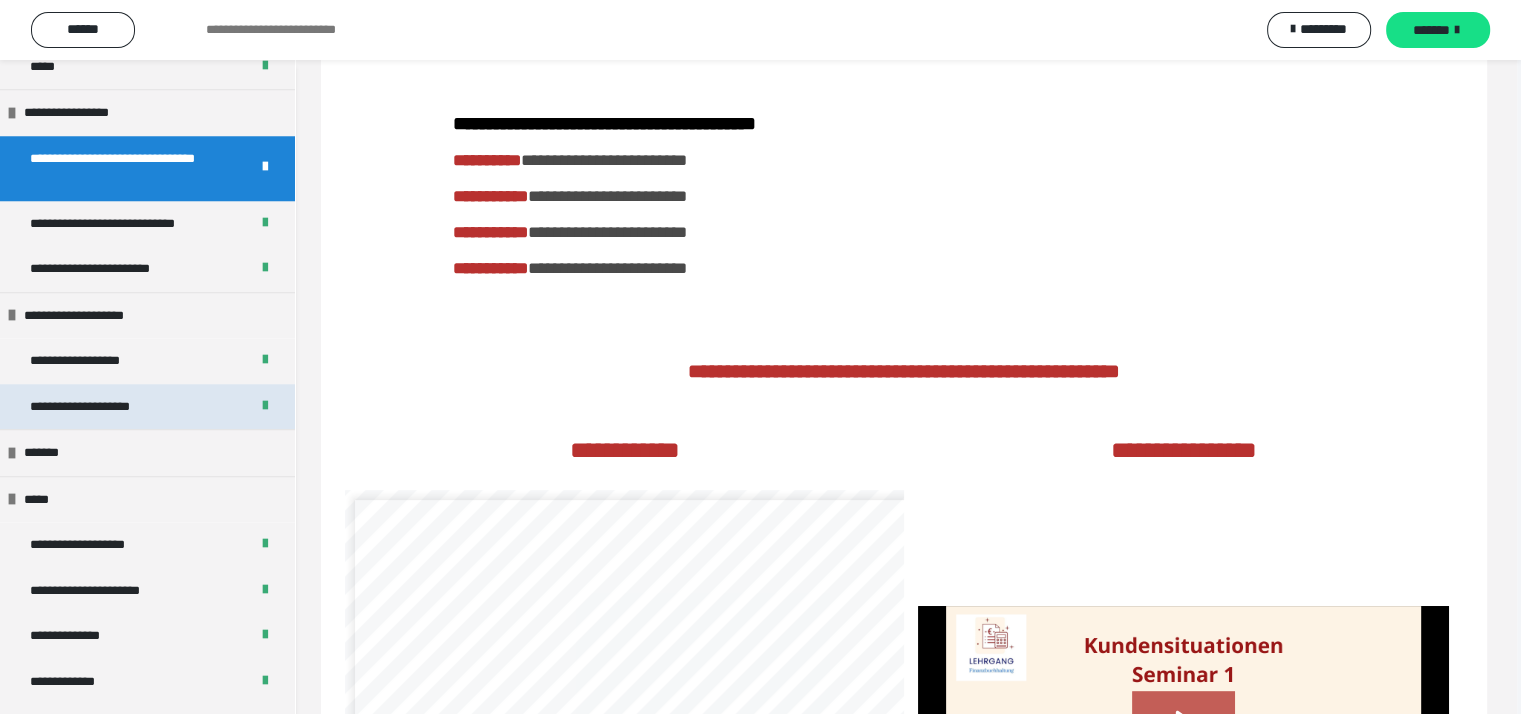 click on "**********" at bounding box center [102, 407] 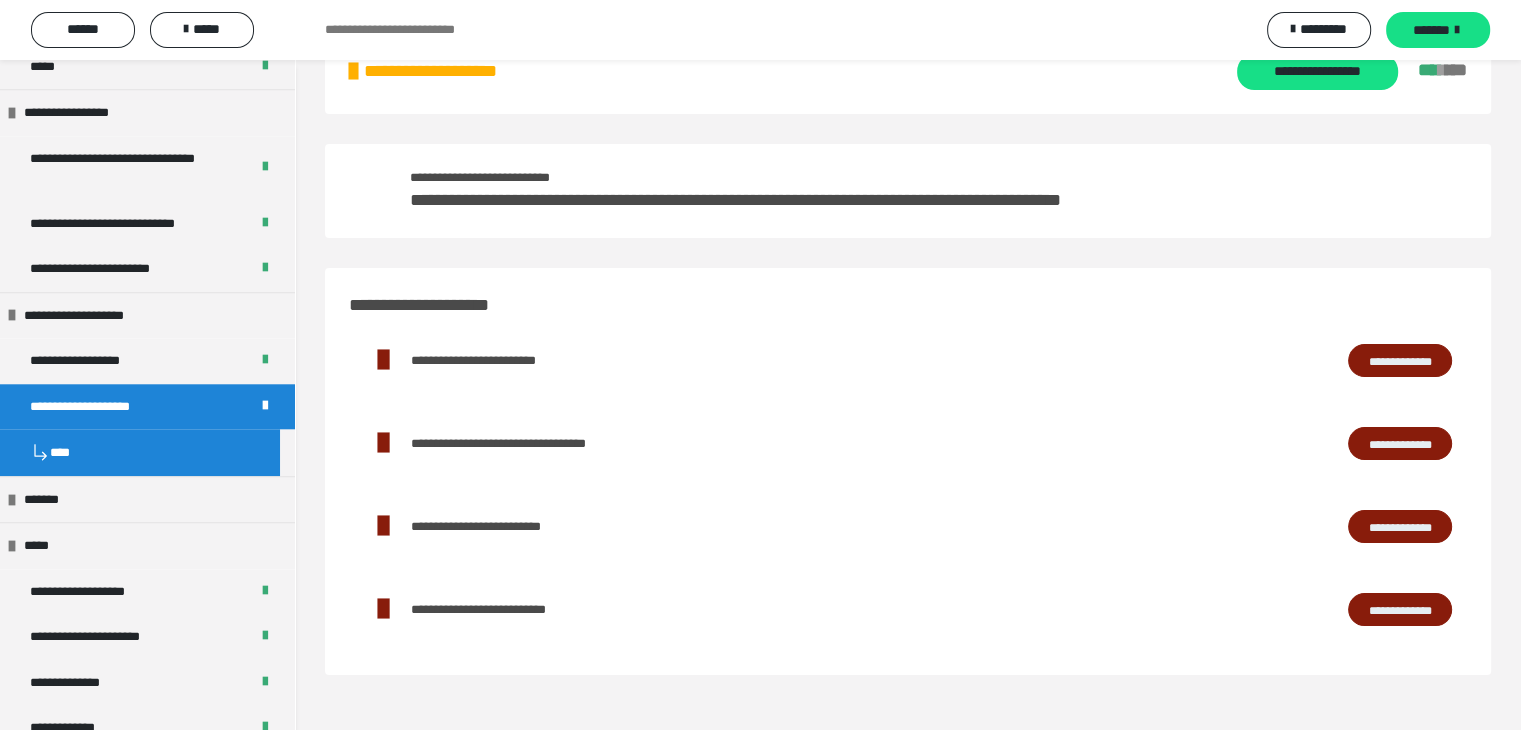 scroll, scrollTop: 0, scrollLeft: 0, axis: both 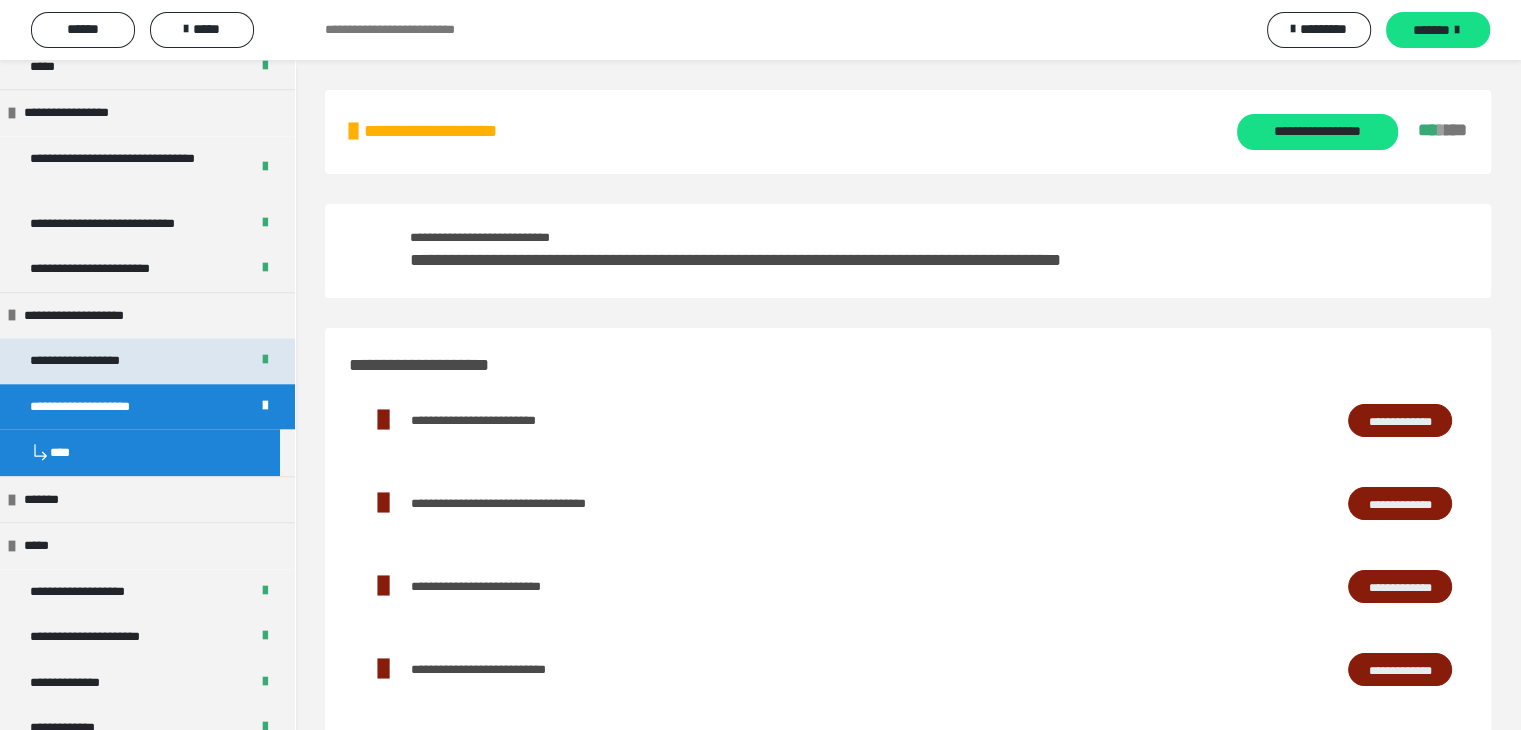 click on "**********" at bounding box center [98, 361] 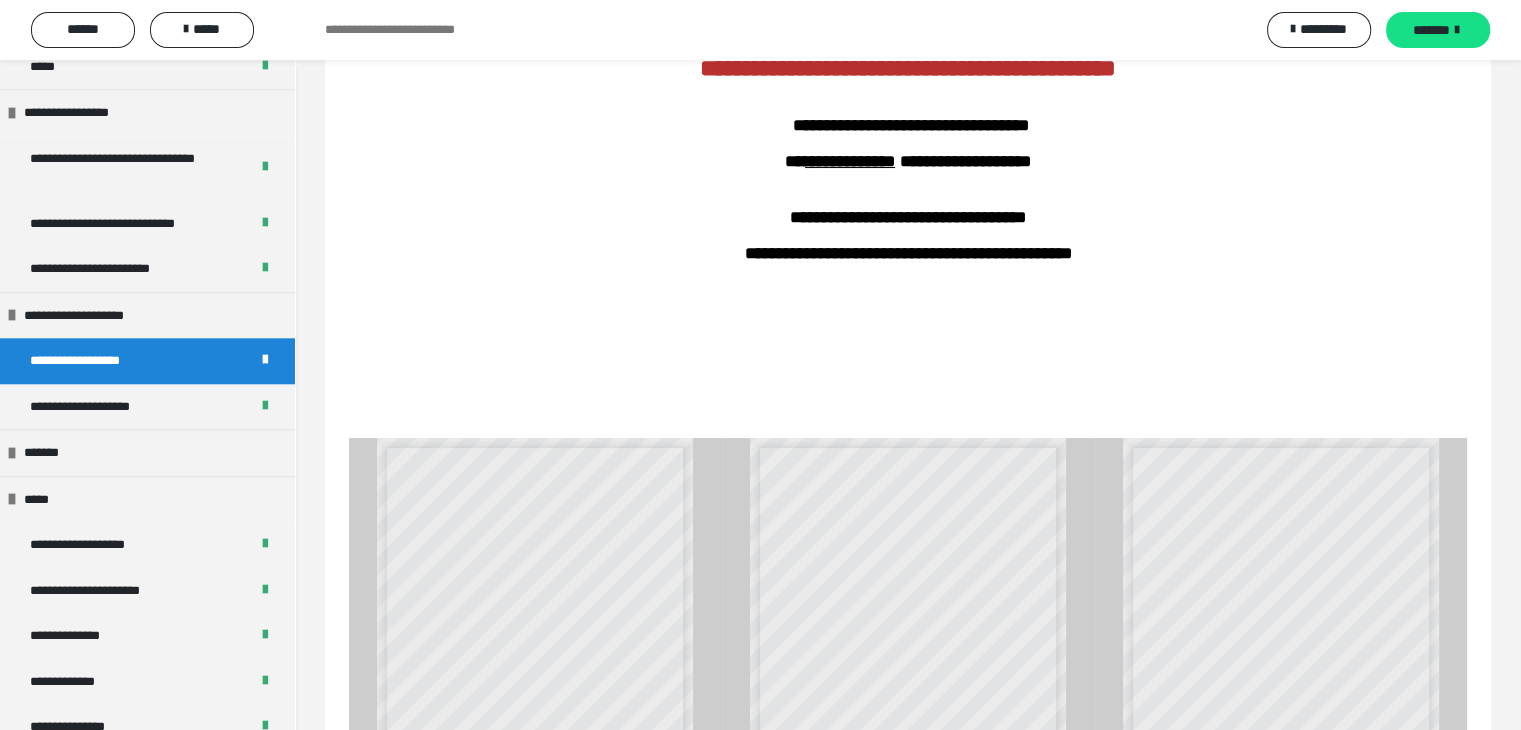 scroll, scrollTop: 182, scrollLeft: 0, axis: vertical 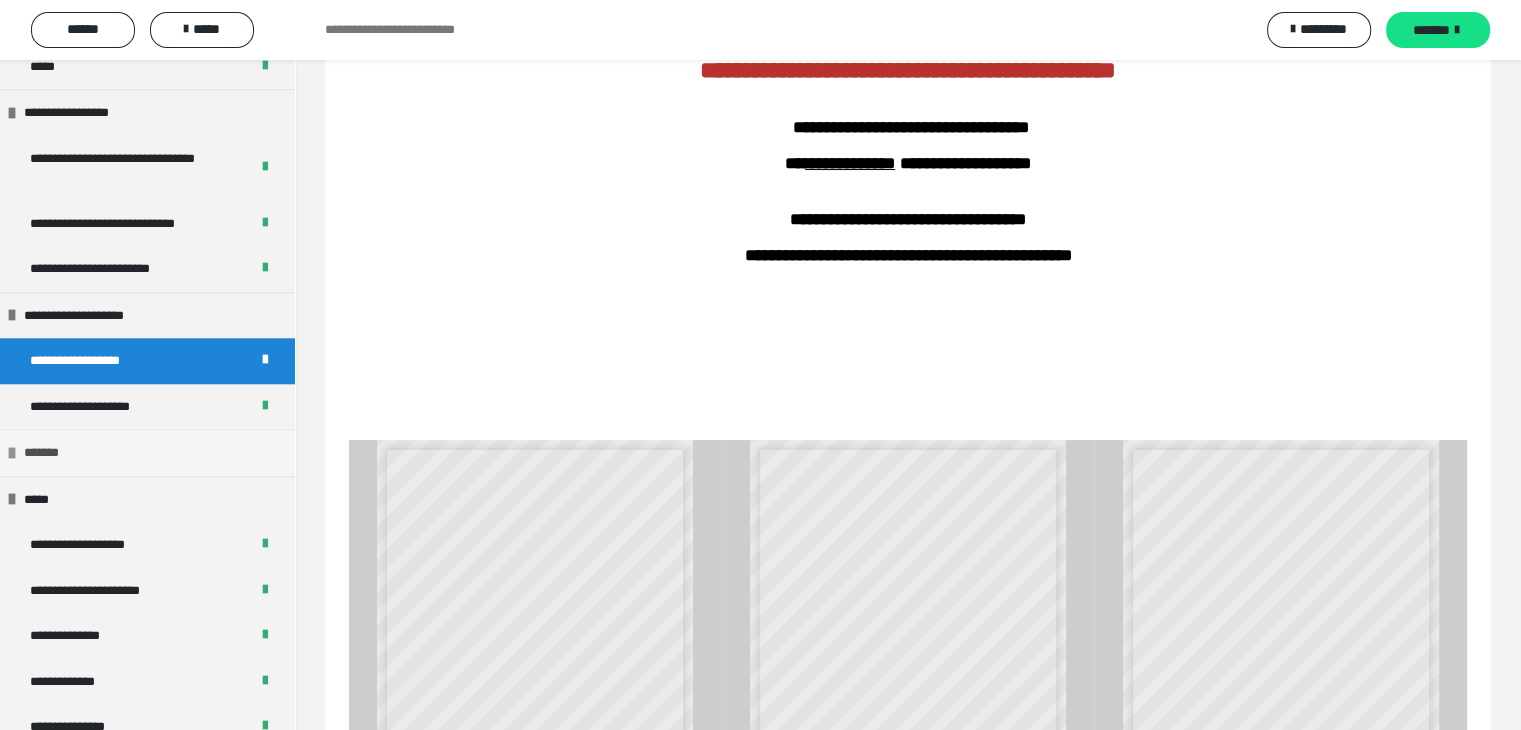 click on "*******" at bounding box center [147, 452] 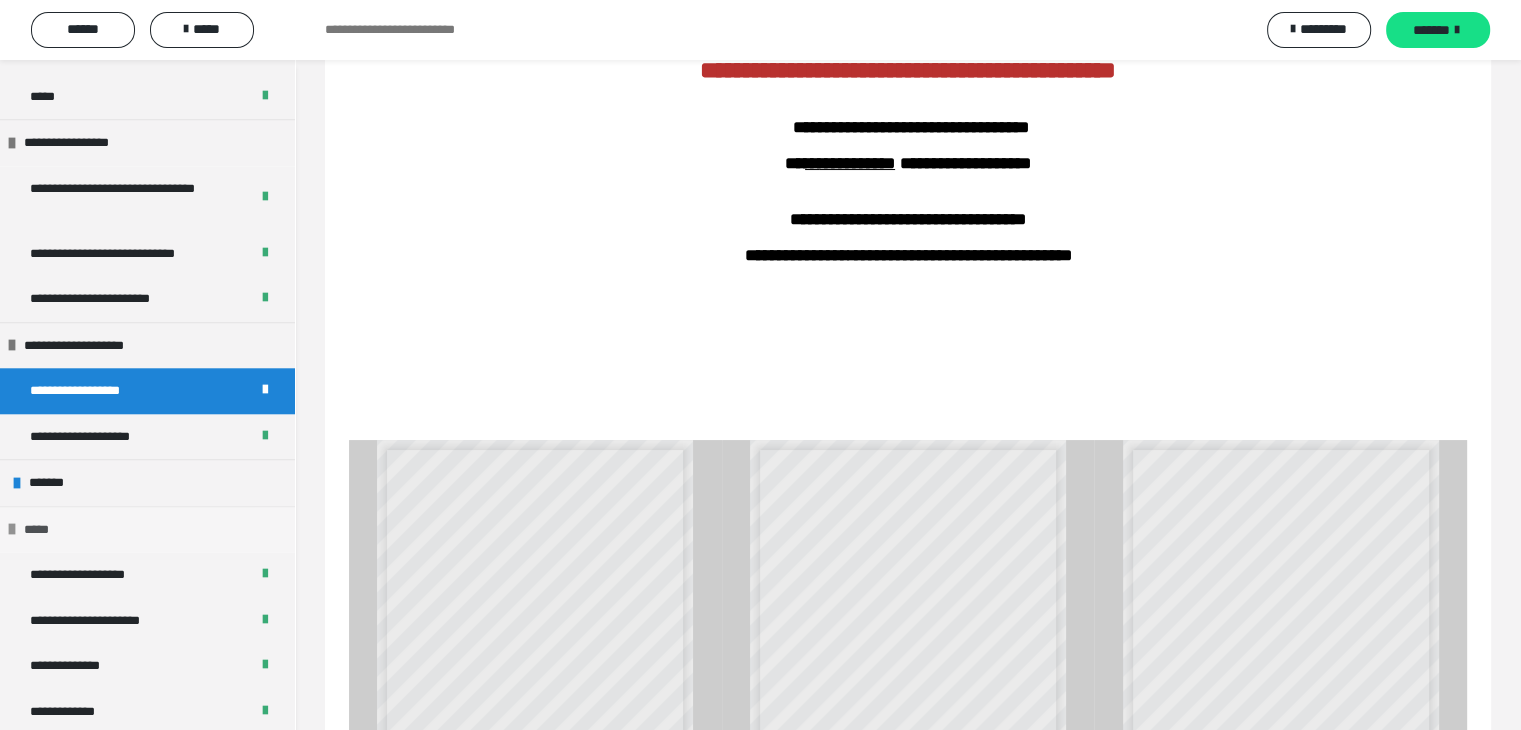 scroll, scrollTop: 1920, scrollLeft: 0, axis: vertical 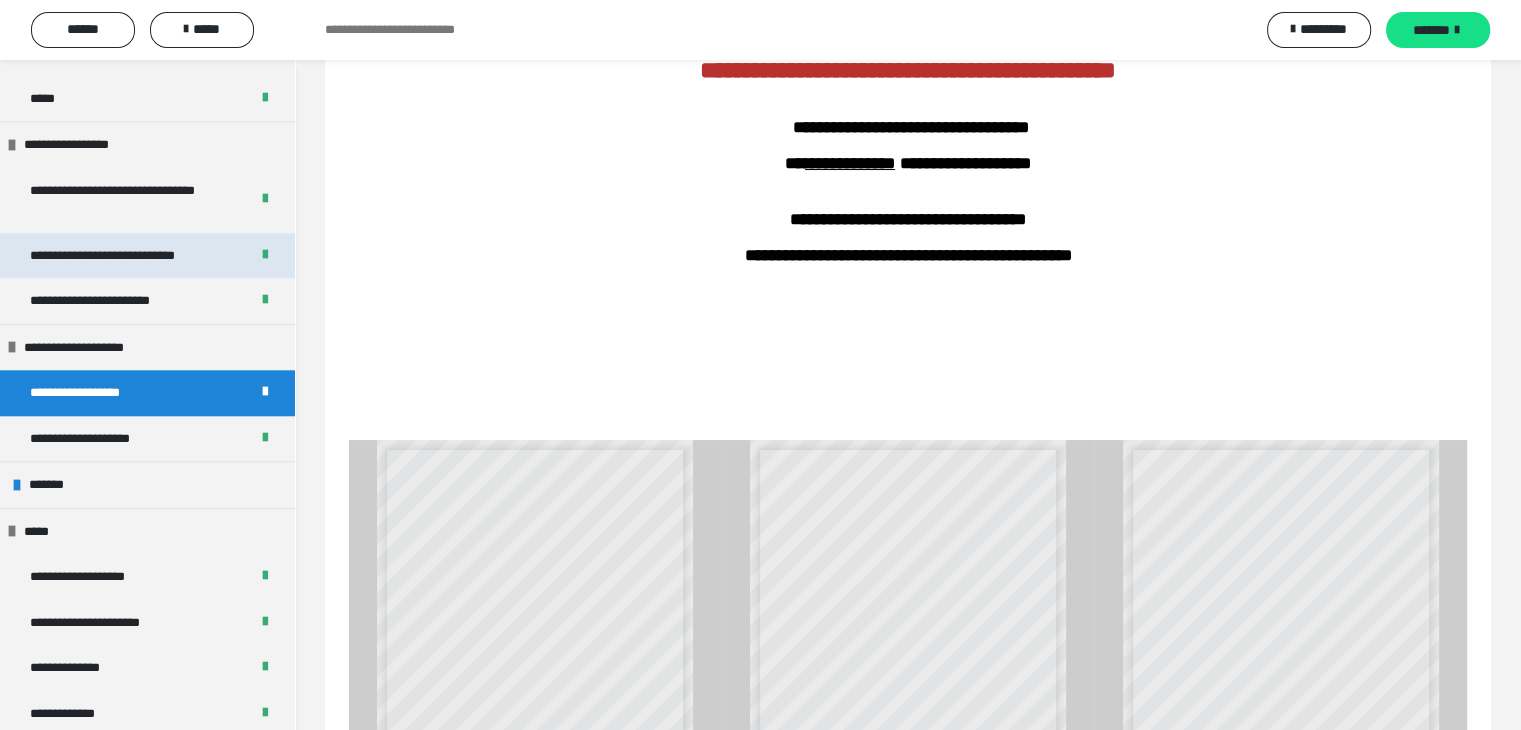 click on "**********" at bounding box center (131, 256) 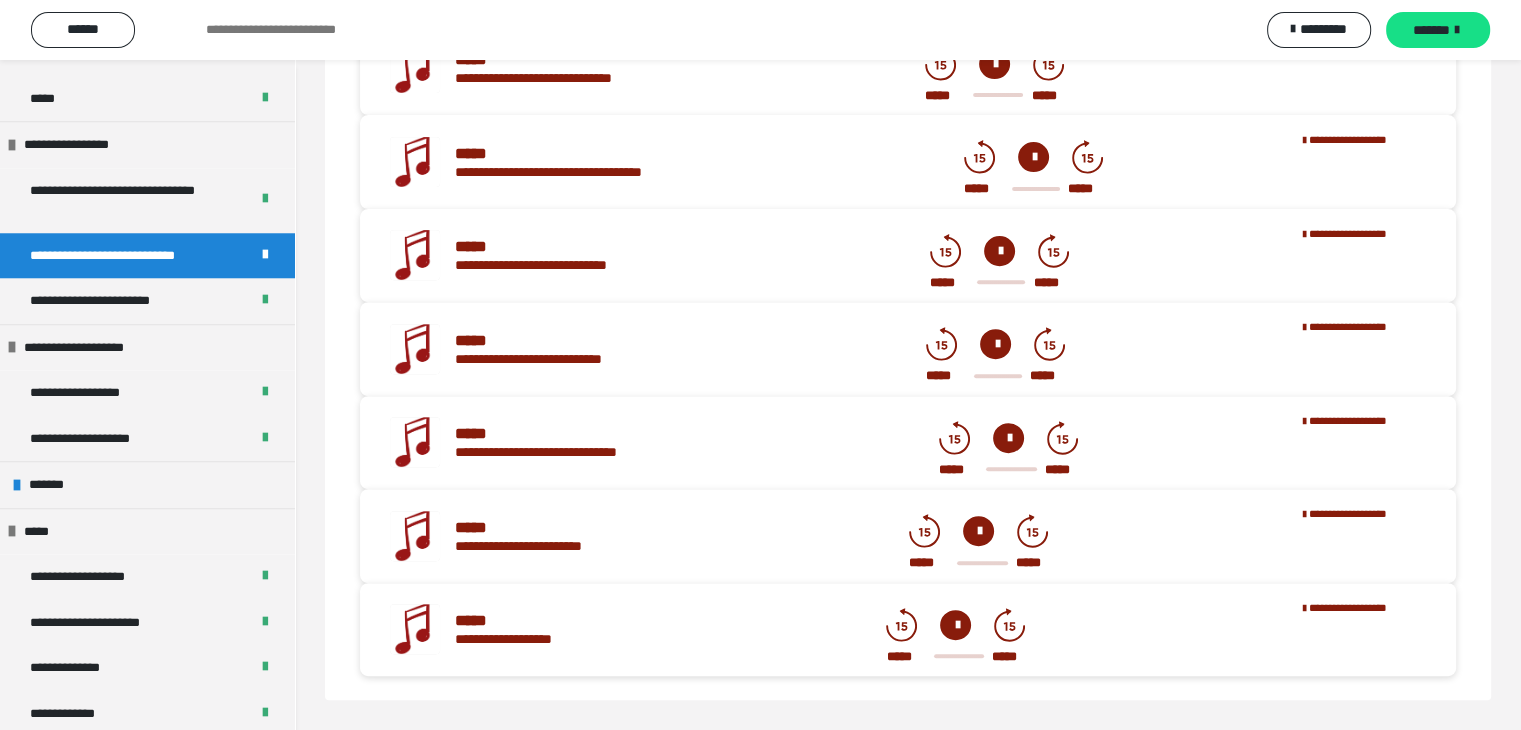 scroll, scrollTop: 524, scrollLeft: 0, axis: vertical 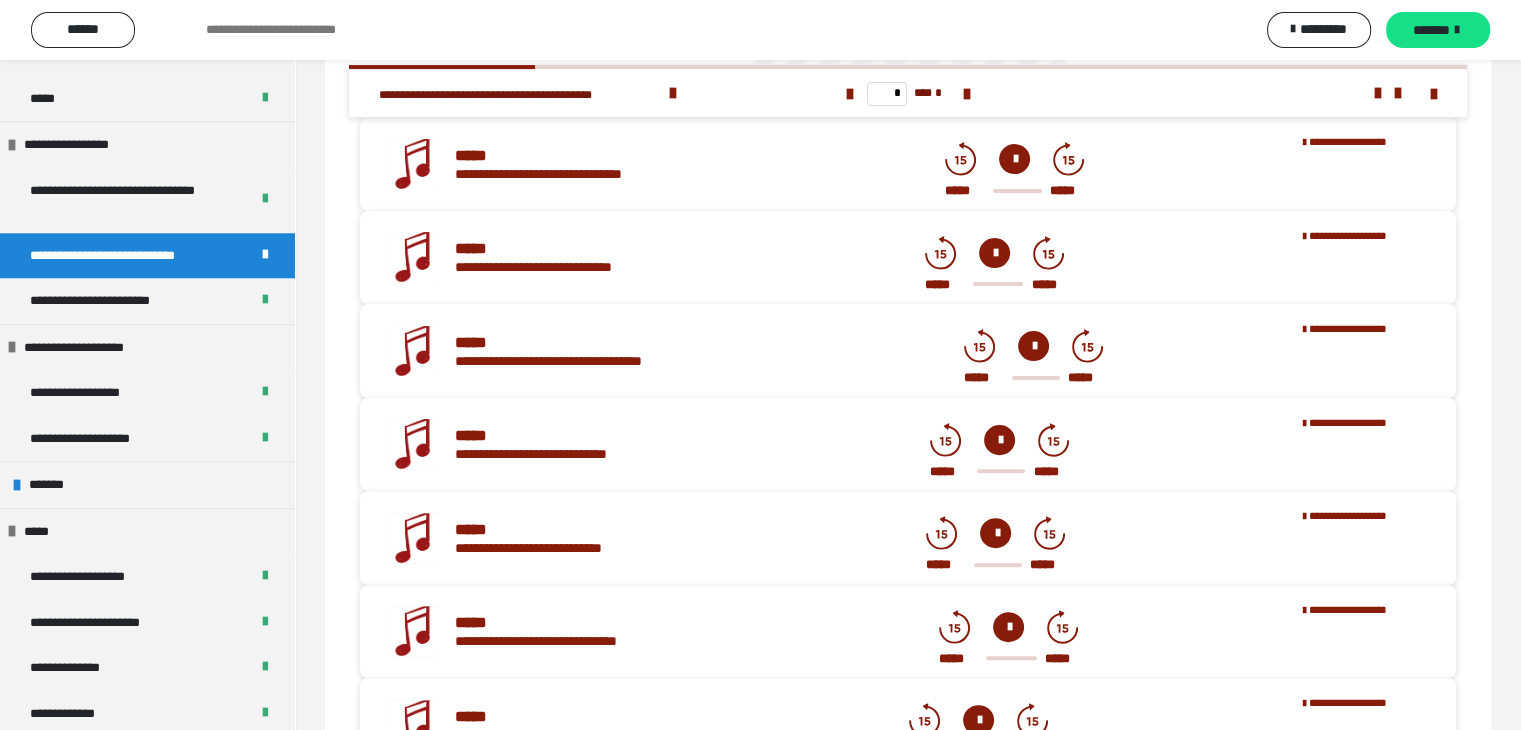 click at bounding box center (1014, 159) 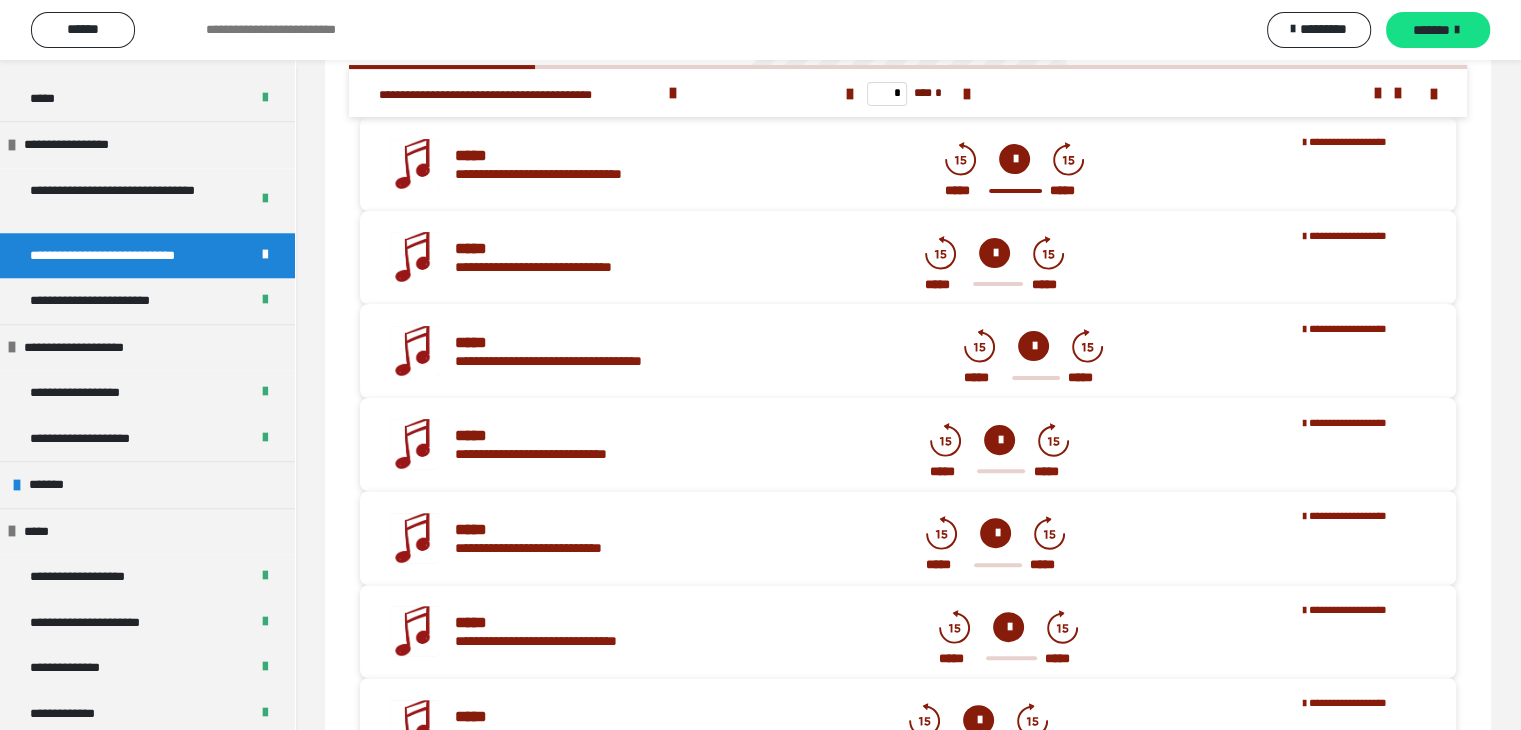click at bounding box center [1014, 159] 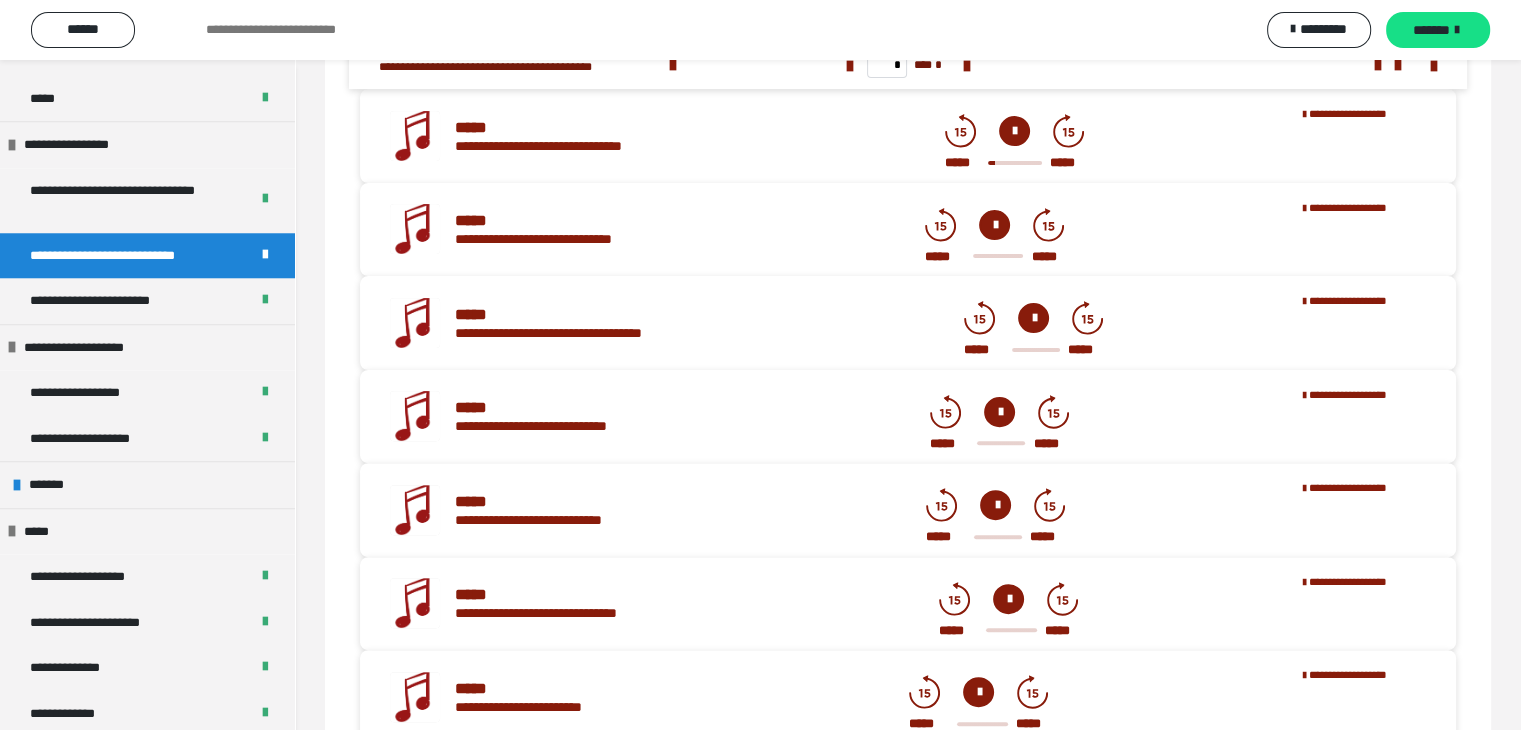 scroll, scrollTop: 544, scrollLeft: 0, axis: vertical 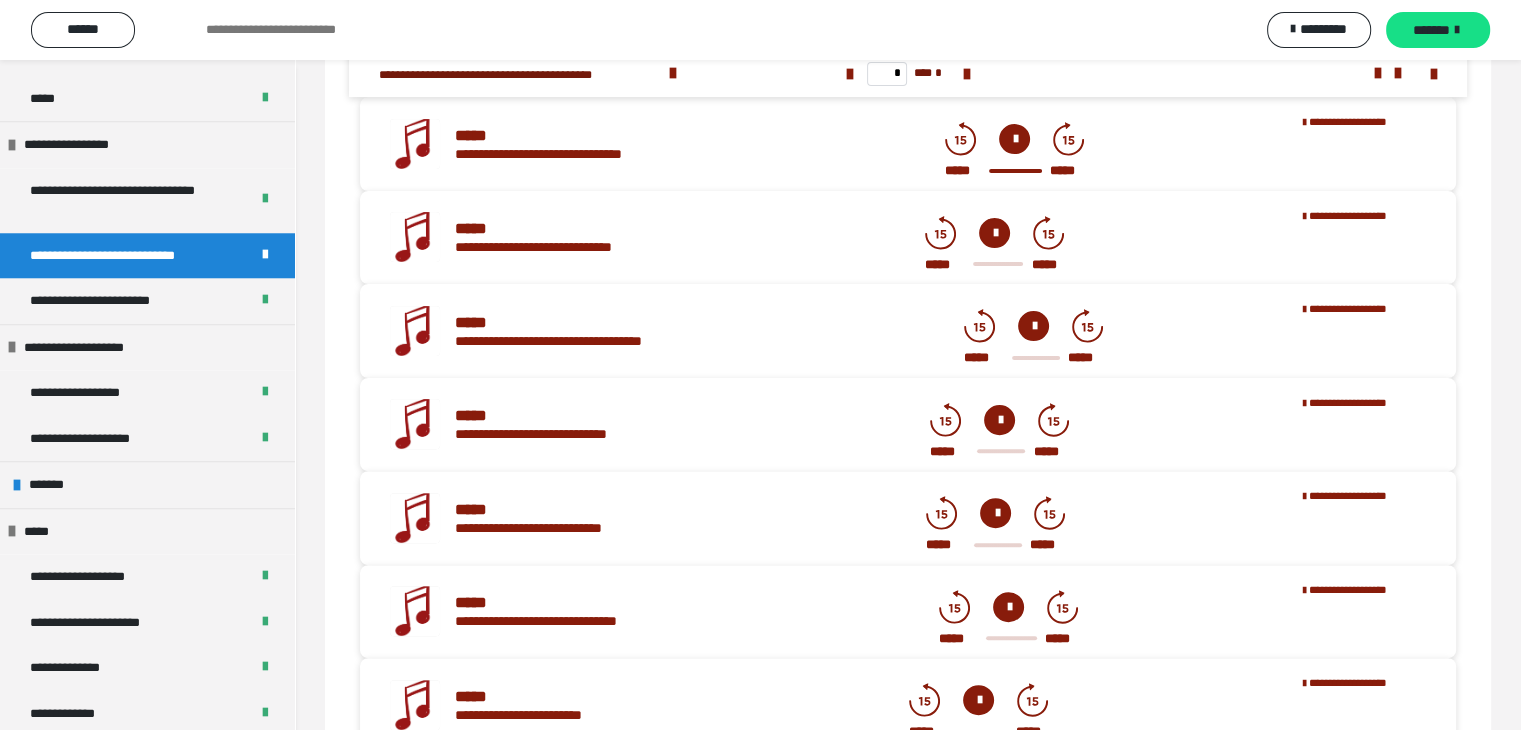 click on "***** *****" at bounding box center (1014, 151) 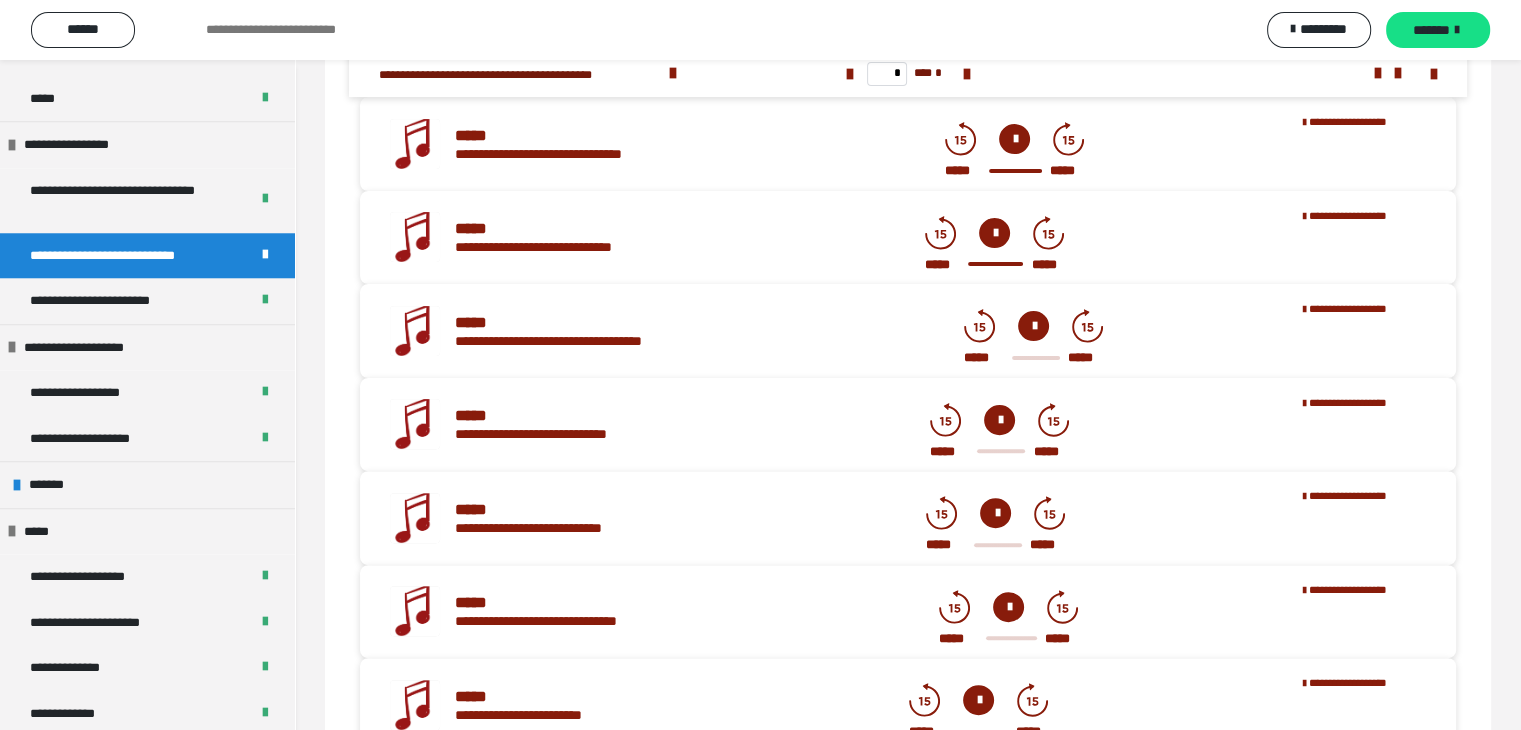 click at bounding box center (1033, 326) 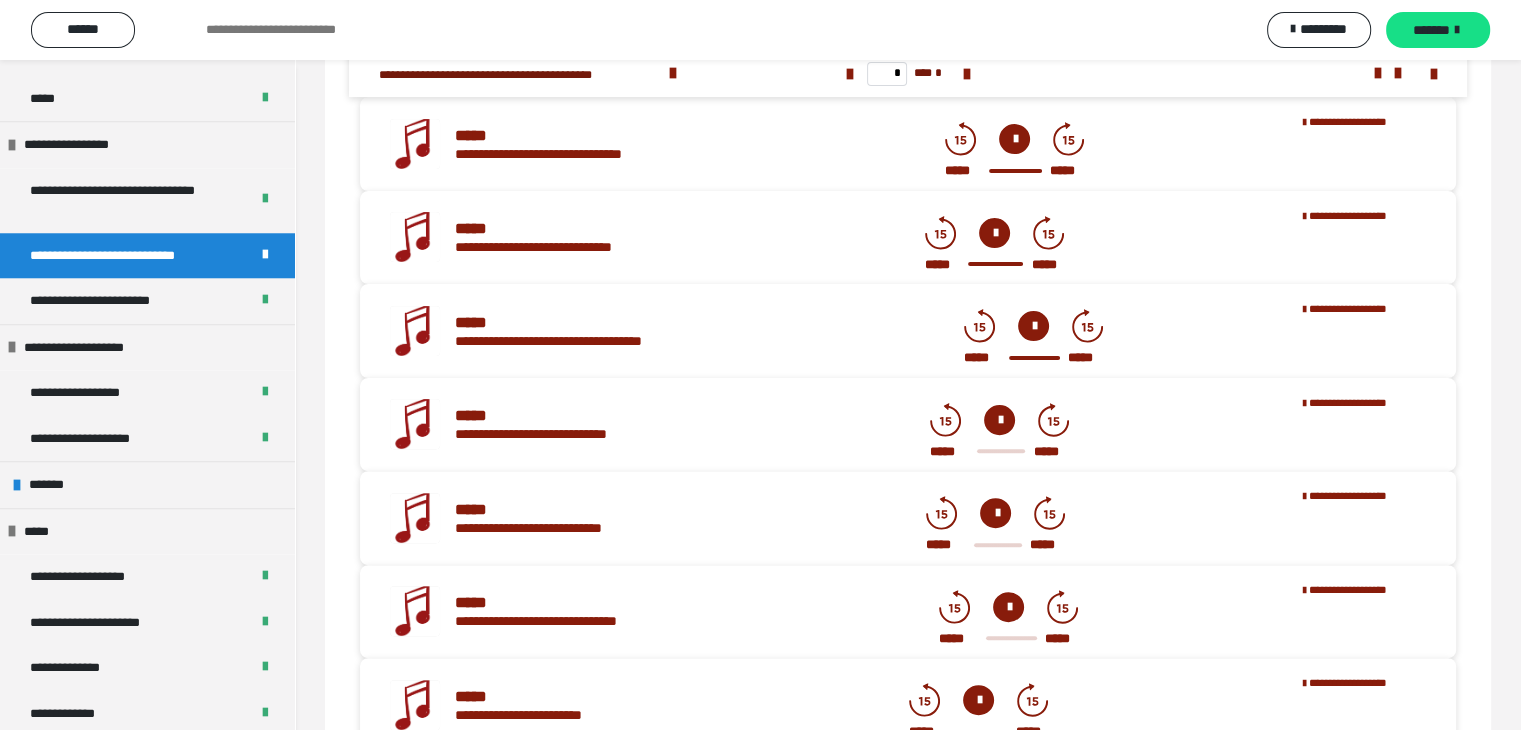 click at bounding box center (999, 420) 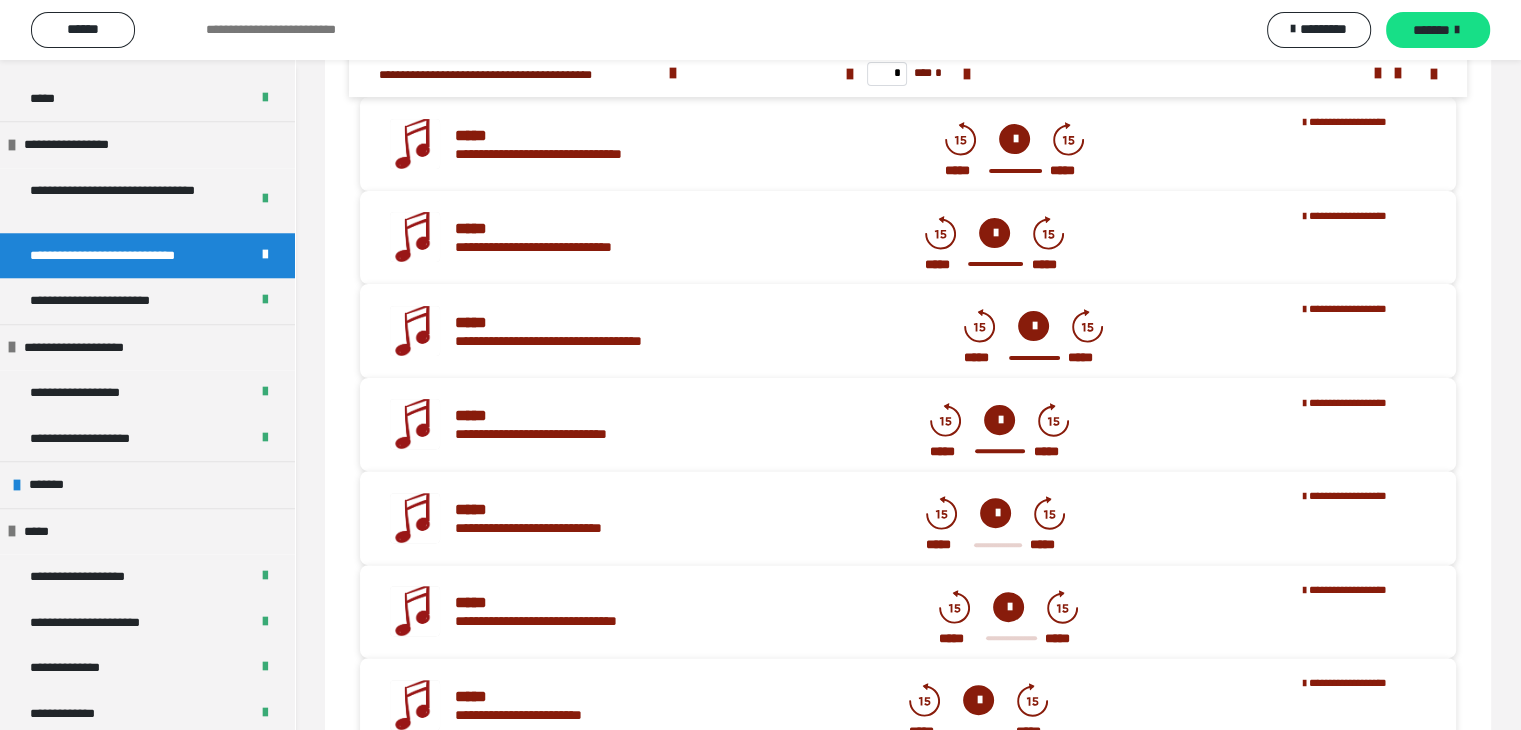 click at bounding box center [995, 513] 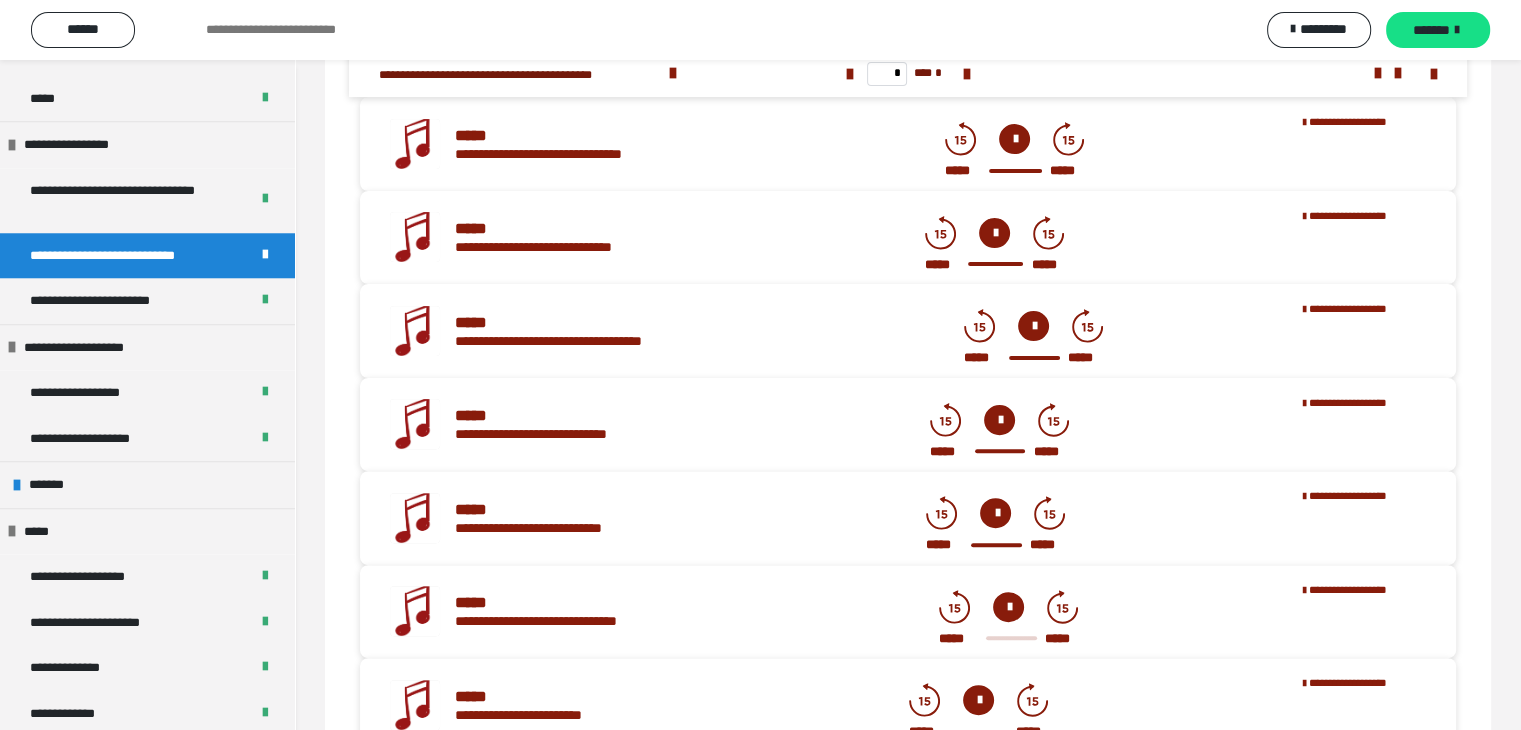 click at bounding box center [1008, 607] 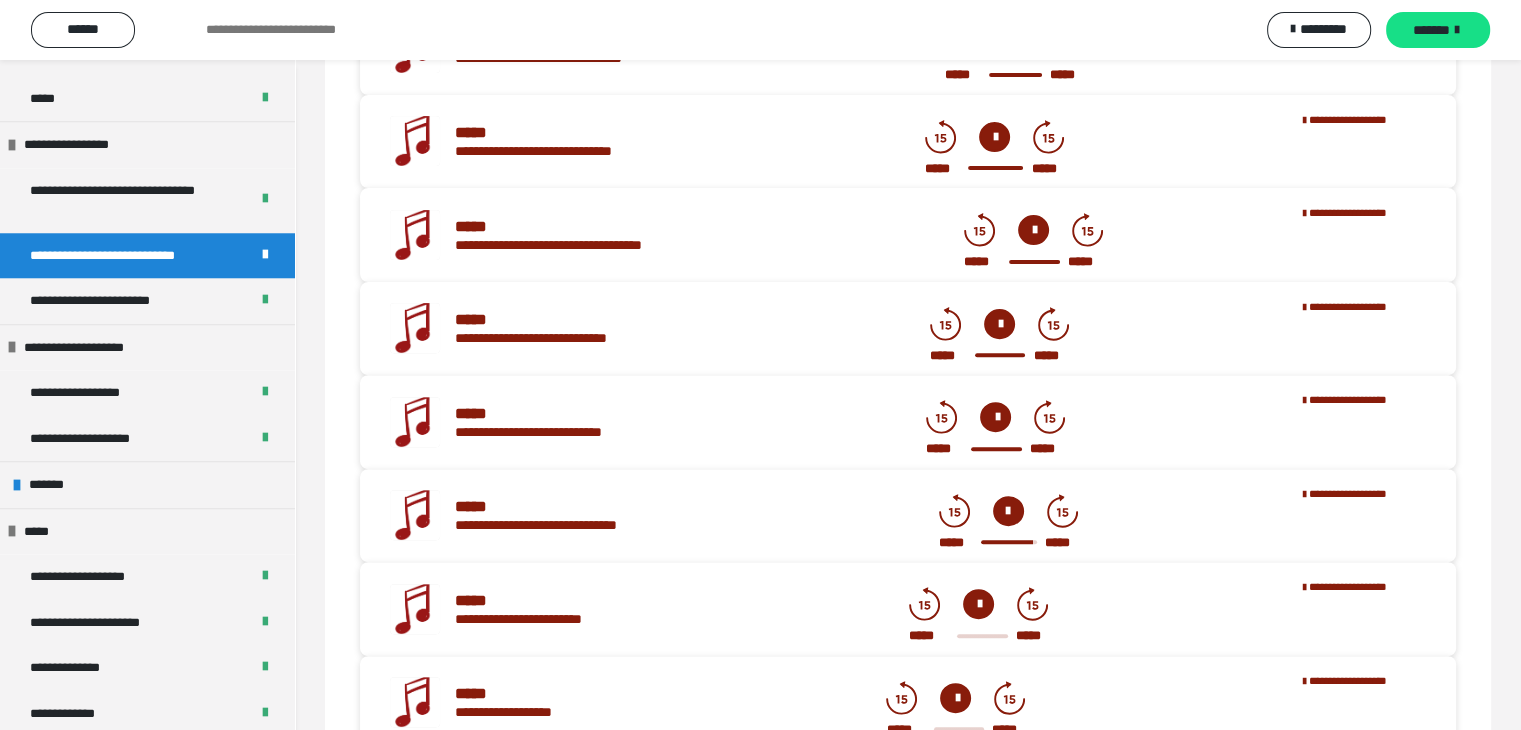 scroll, scrollTop: 713, scrollLeft: 0, axis: vertical 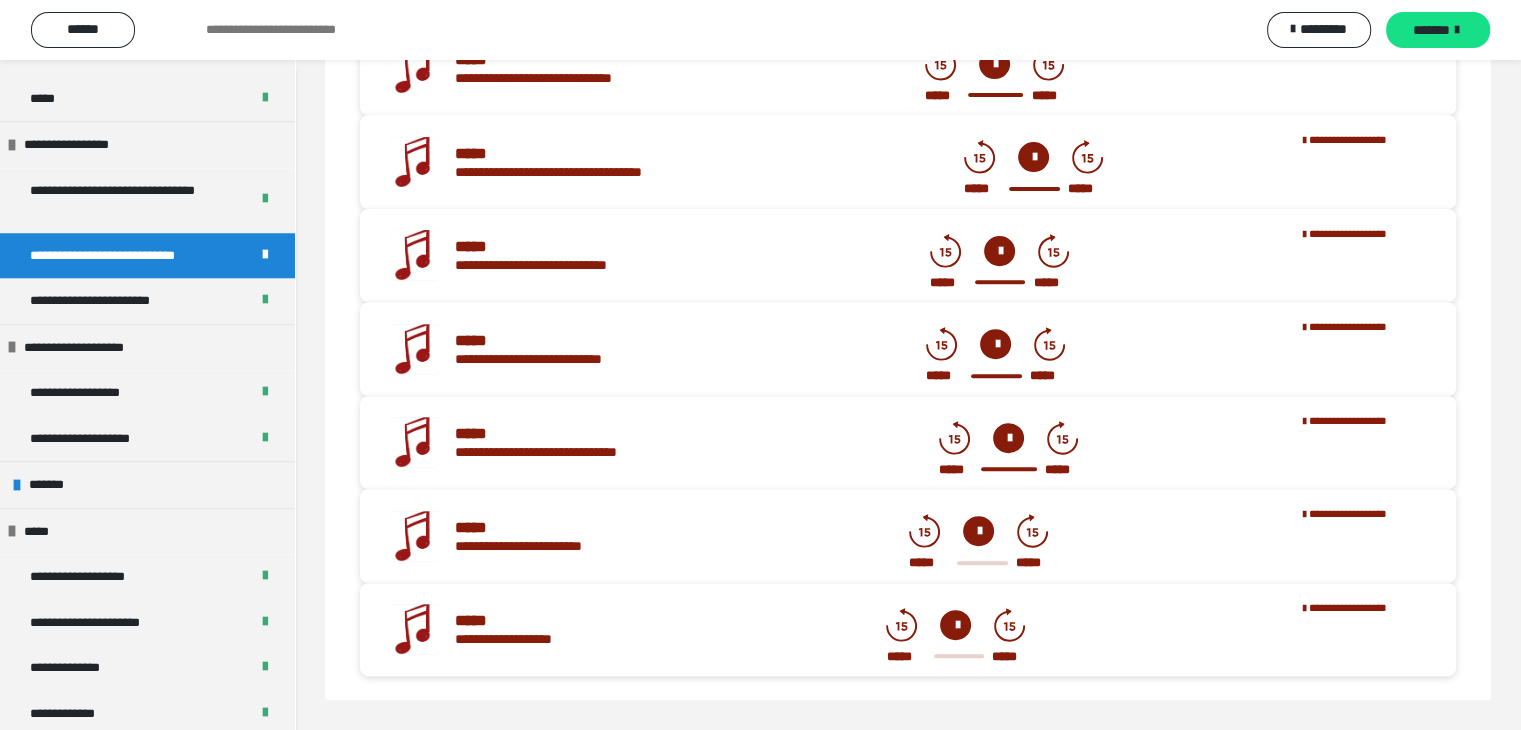 click at bounding box center [978, 531] 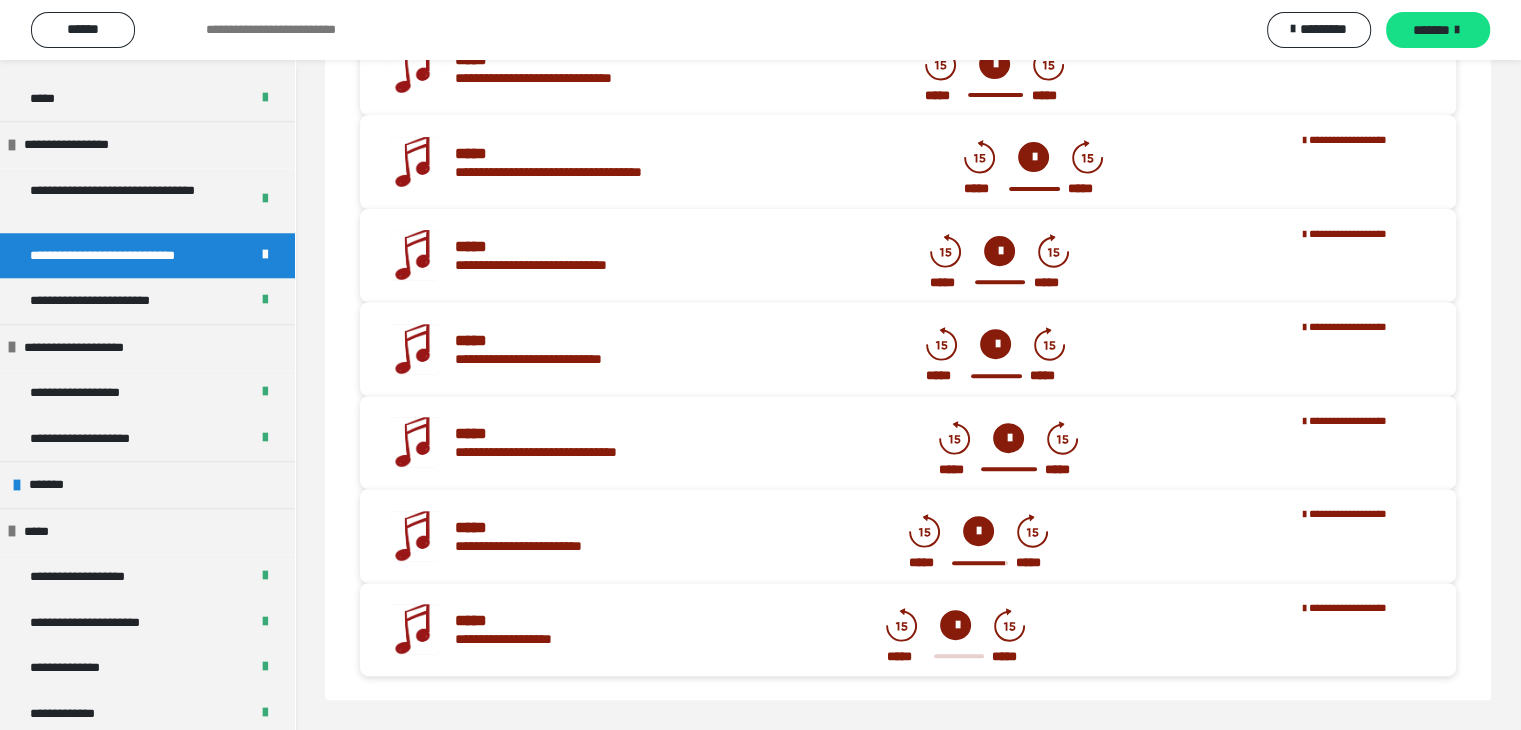 click at bounding box center [955, 625] 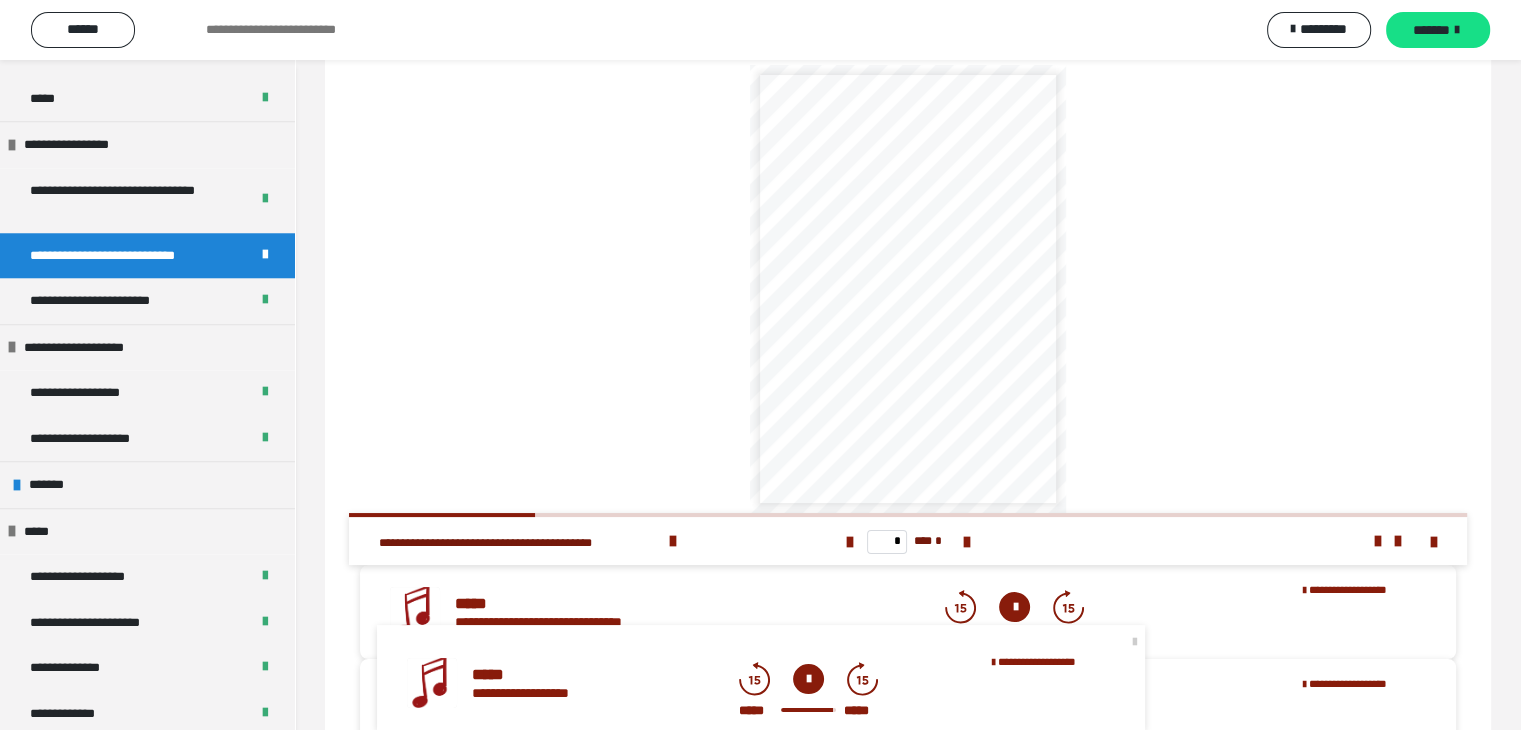 scroll, scrollTop: 0, scrollLeft: 0, axis: both 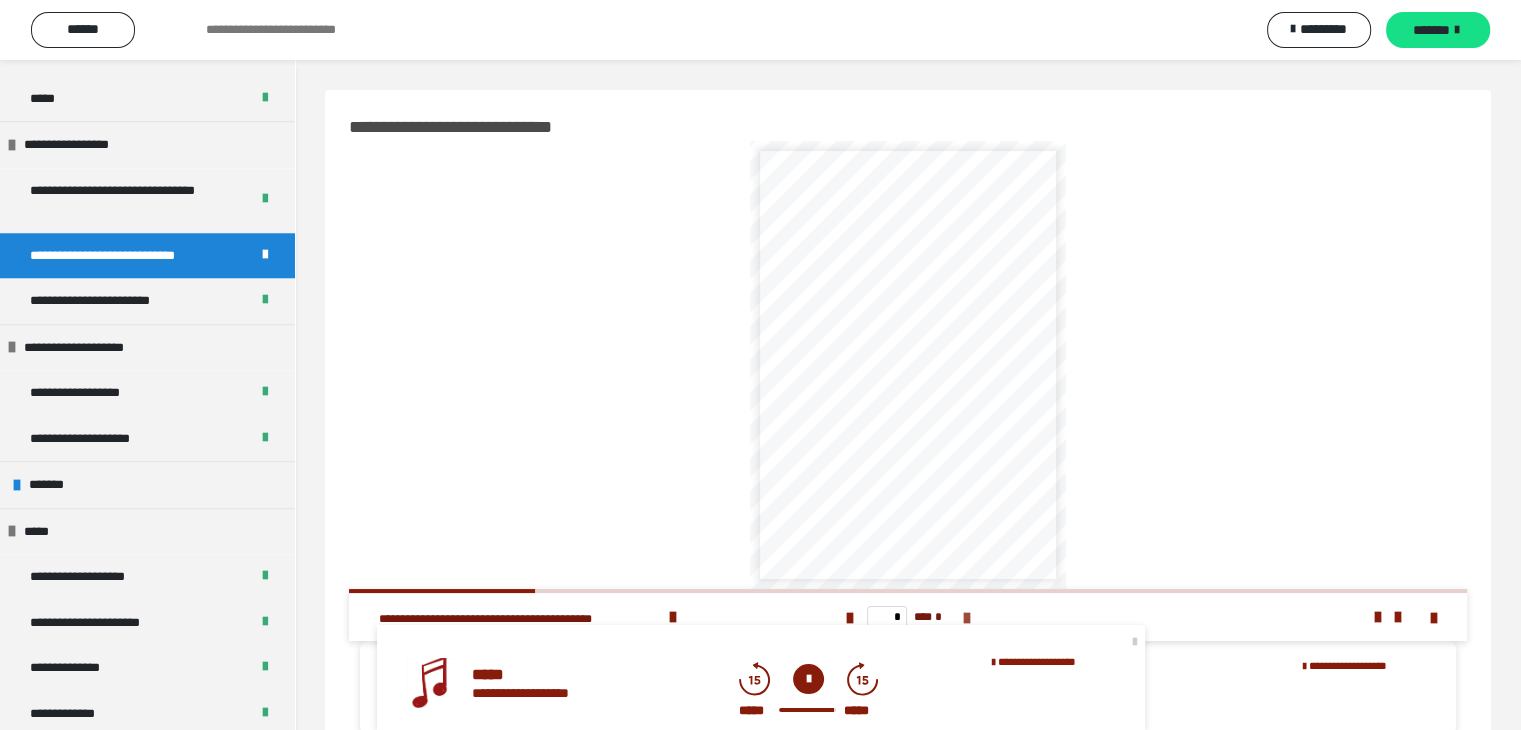click at bounding box center [966, 618] 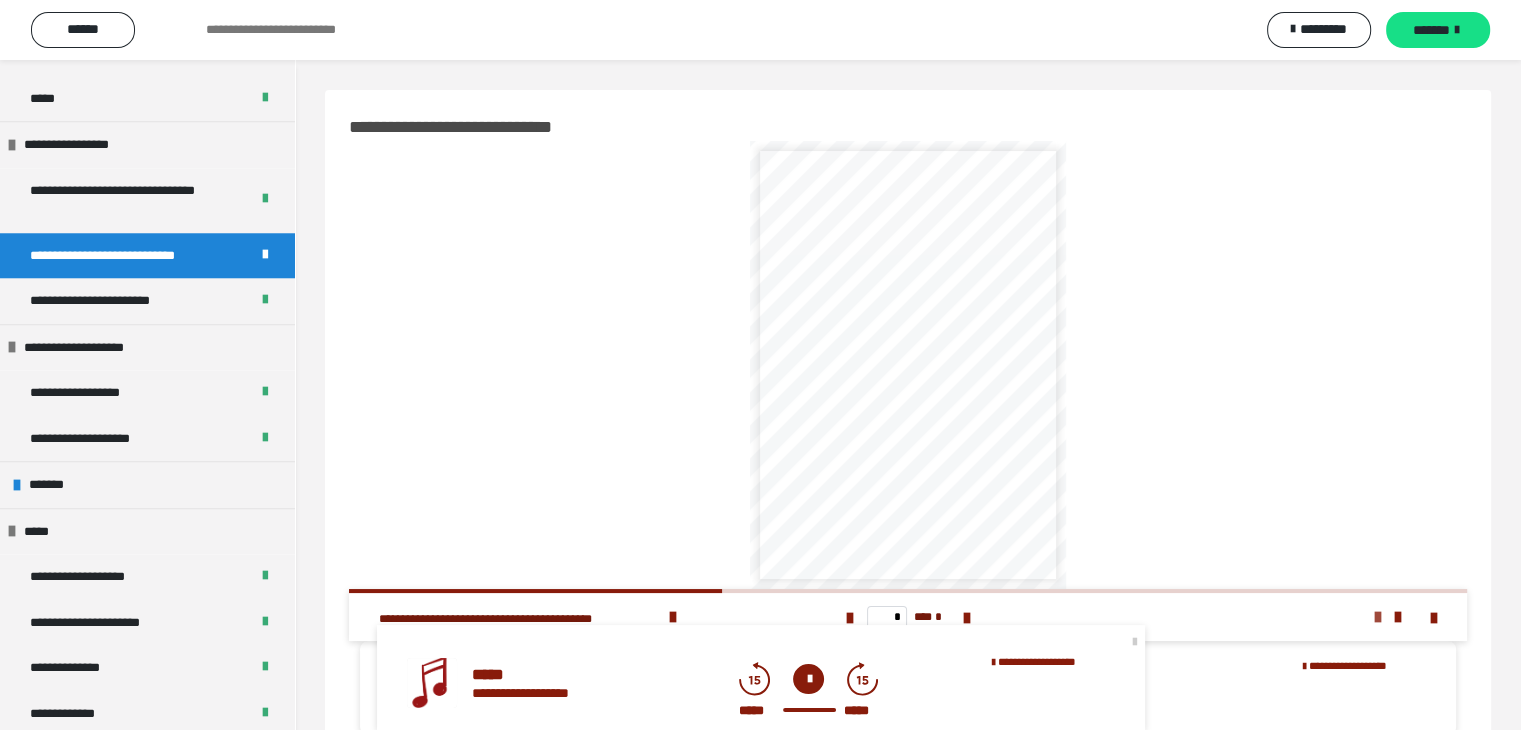 click at bounding box center [1378, 617] 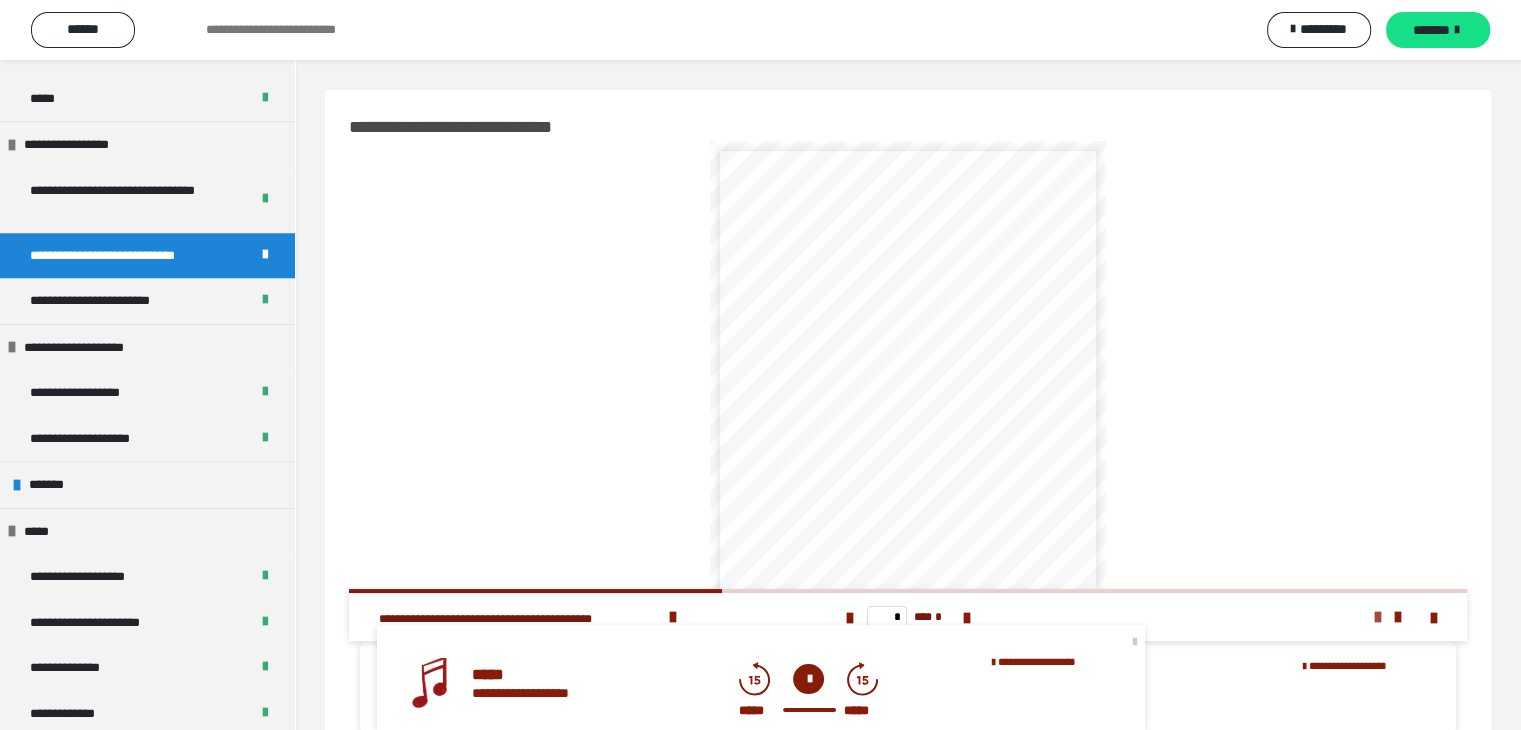 click at bounding box center [1378, 617] 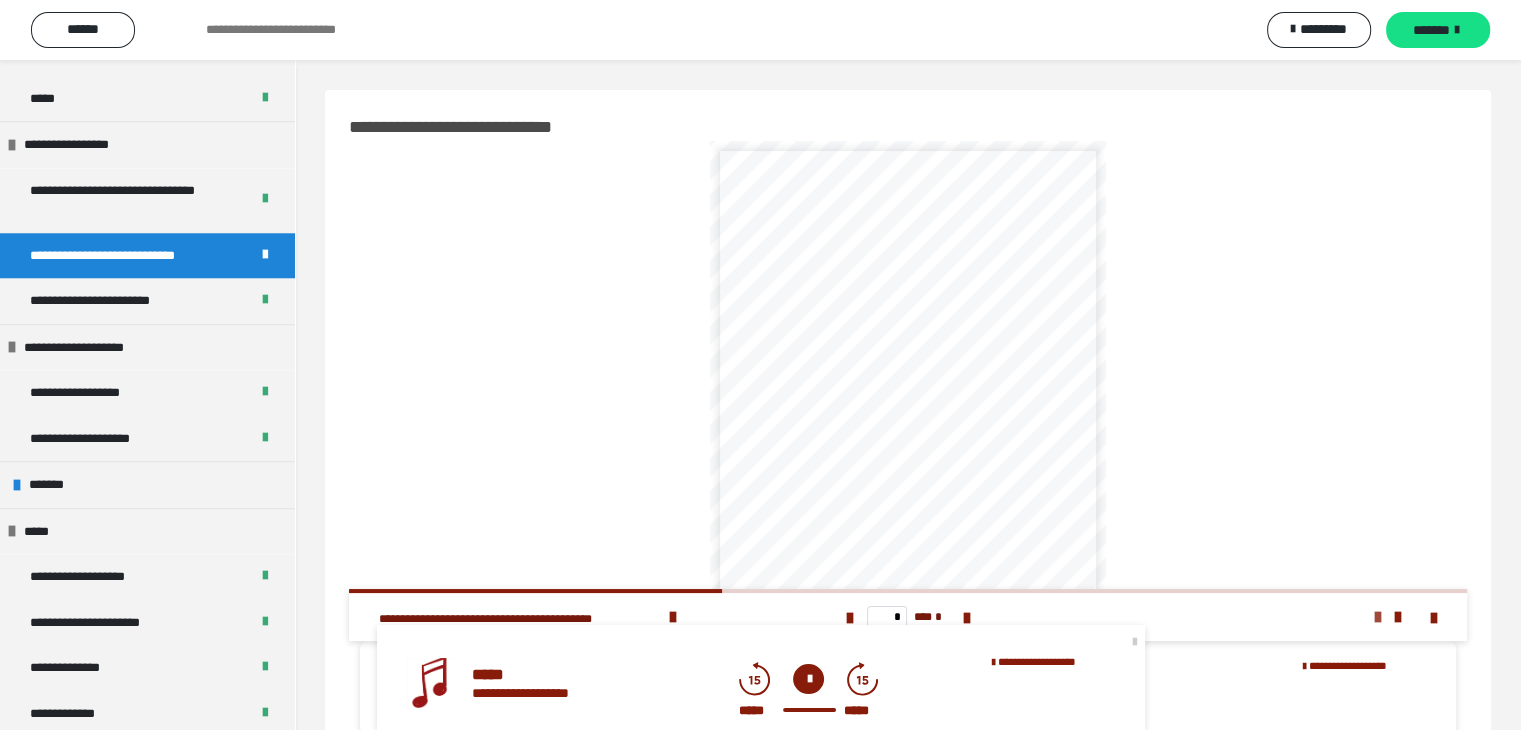 click at bounding box center [1378, 617] 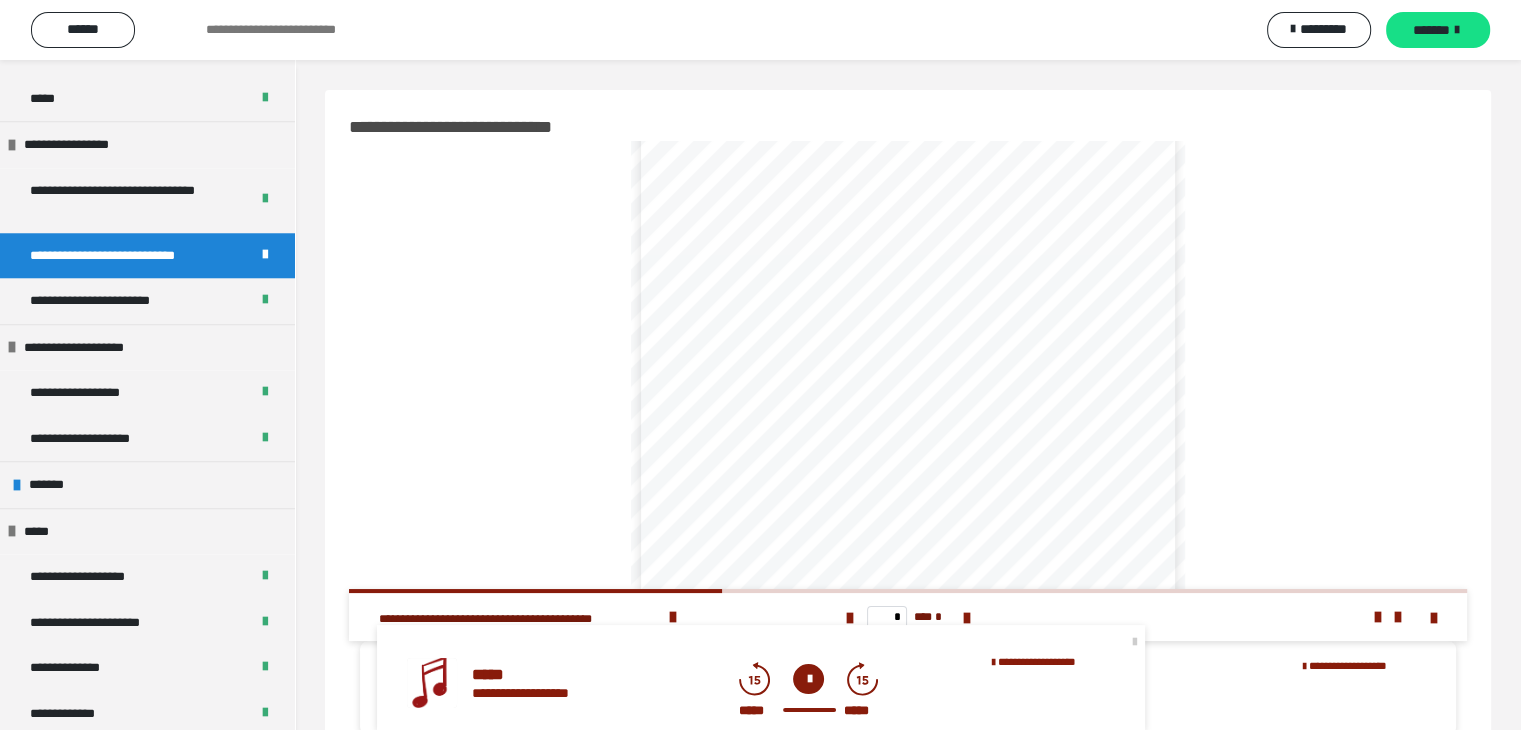 scroll, scrollTop: 336, scrollLeft: 0, axis: vertical 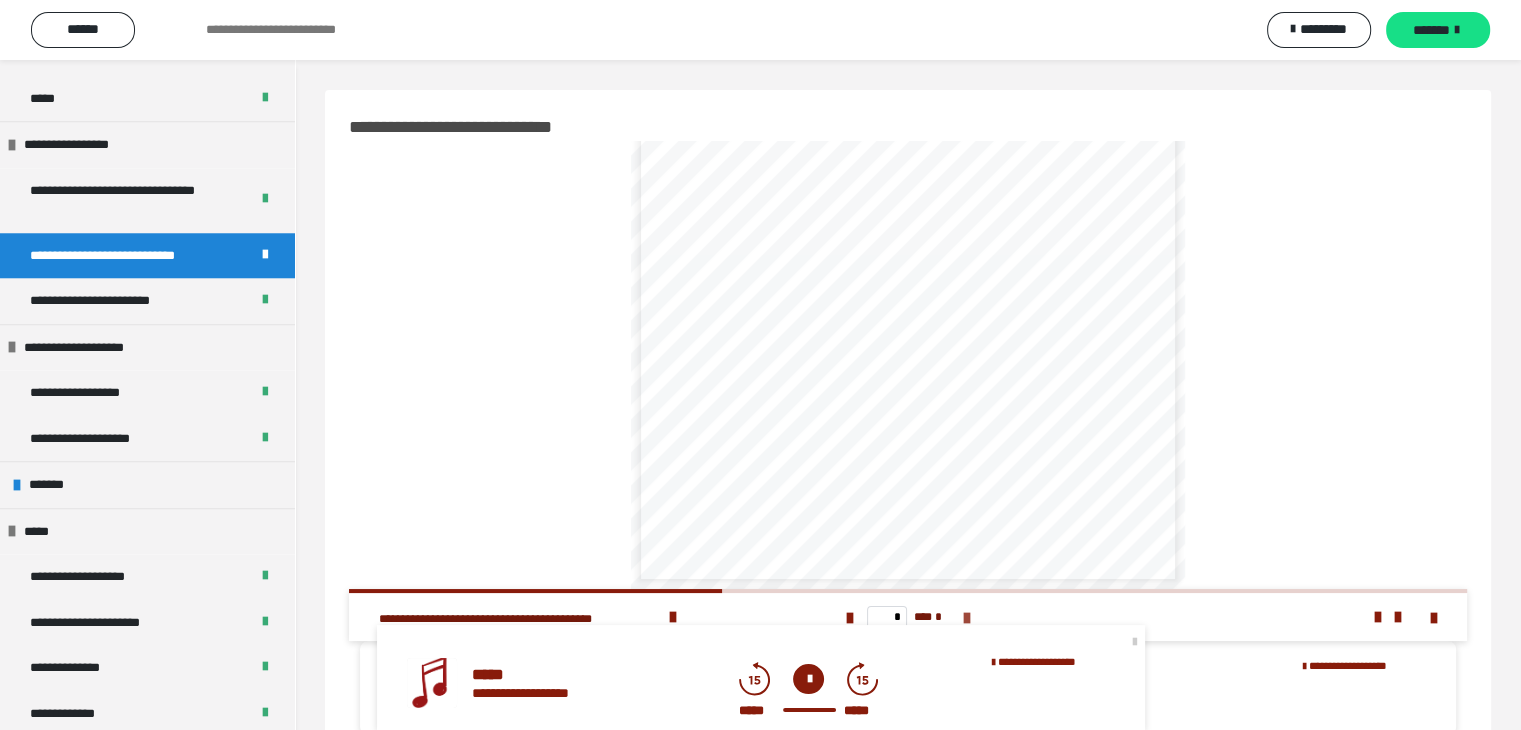 click at bounding box center (966, 618) 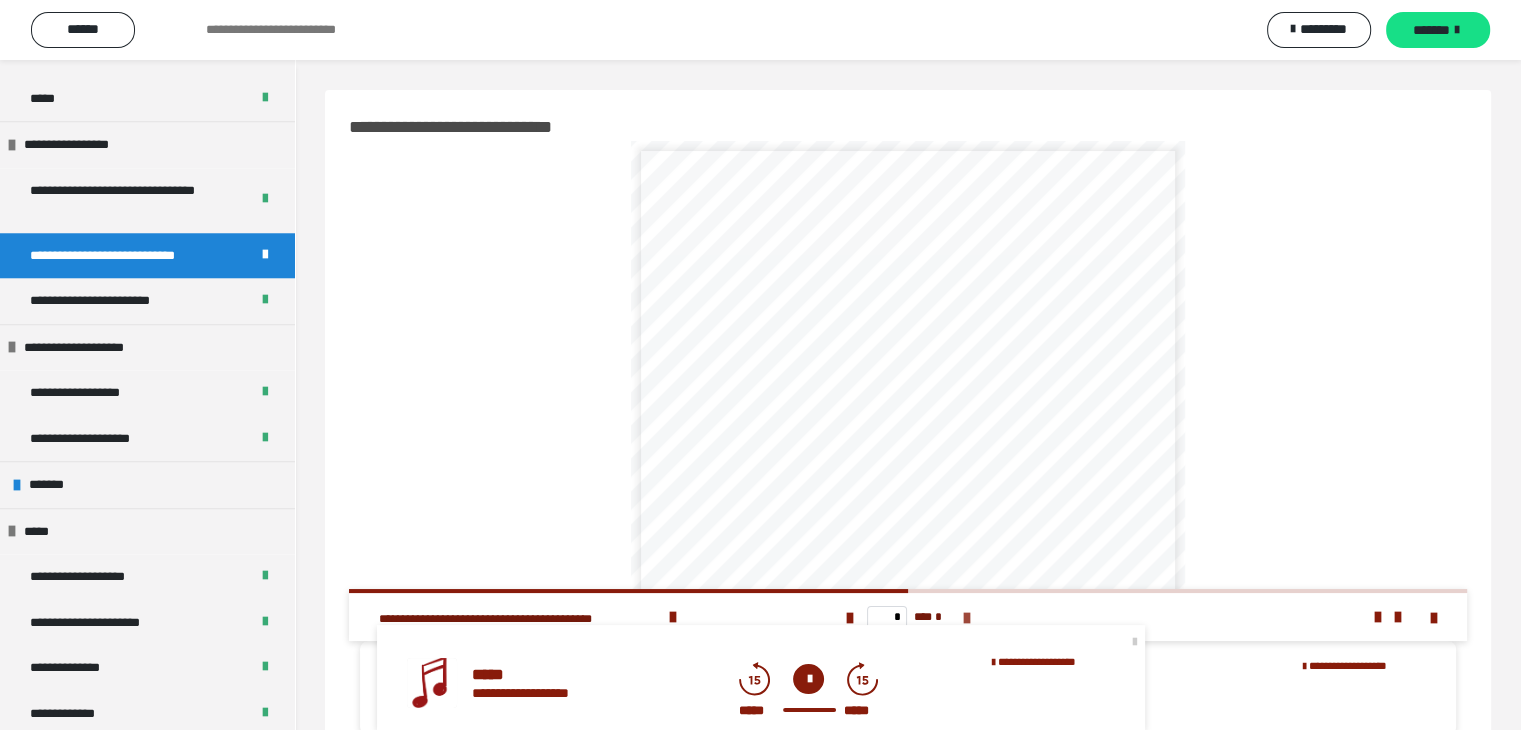 click at bounding box center [966, 618] 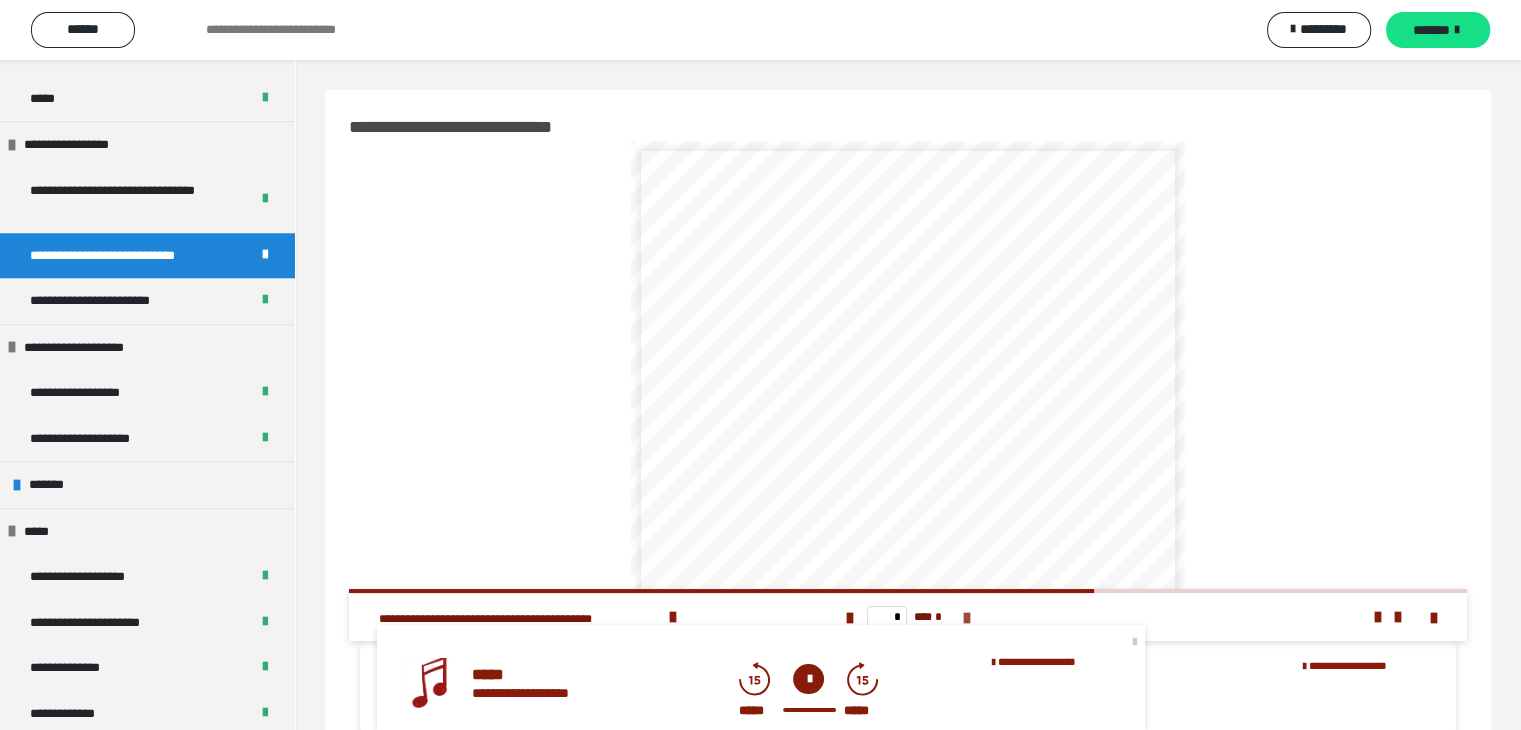 click at bounding box center [966, 618] 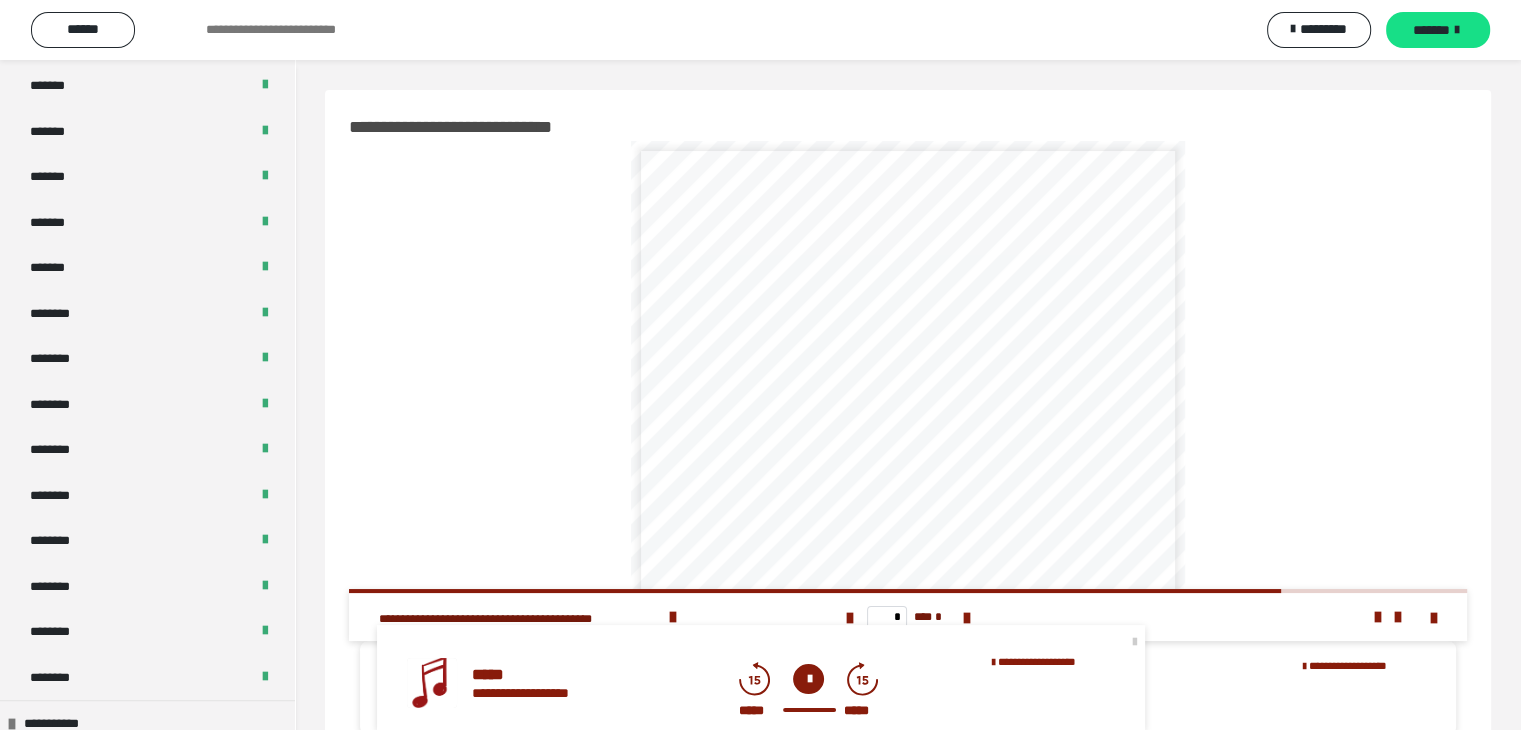 scroll, scrollTop: 884, scrollLeft: 0, axis: vertical 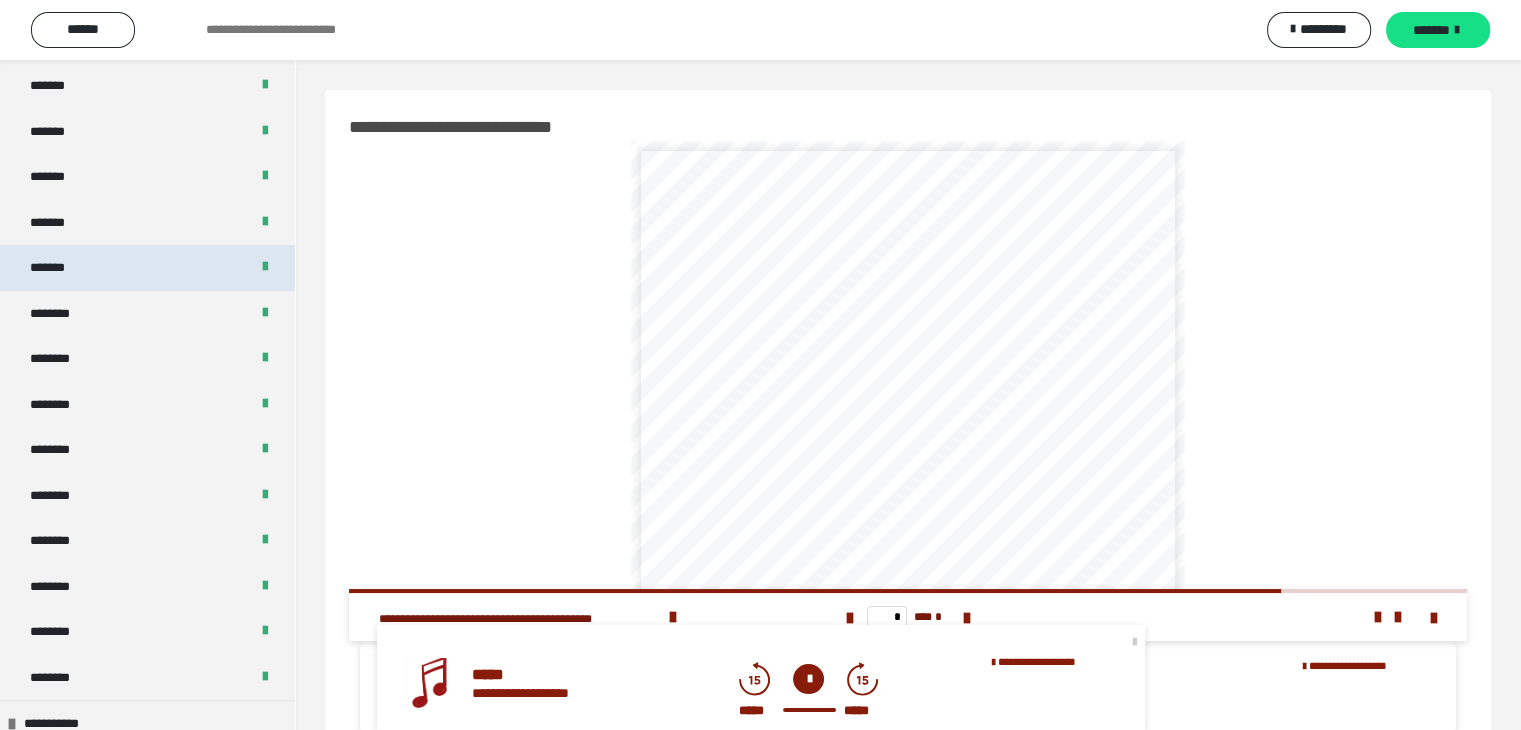 click on "*******" at bounding box center (147, 268) 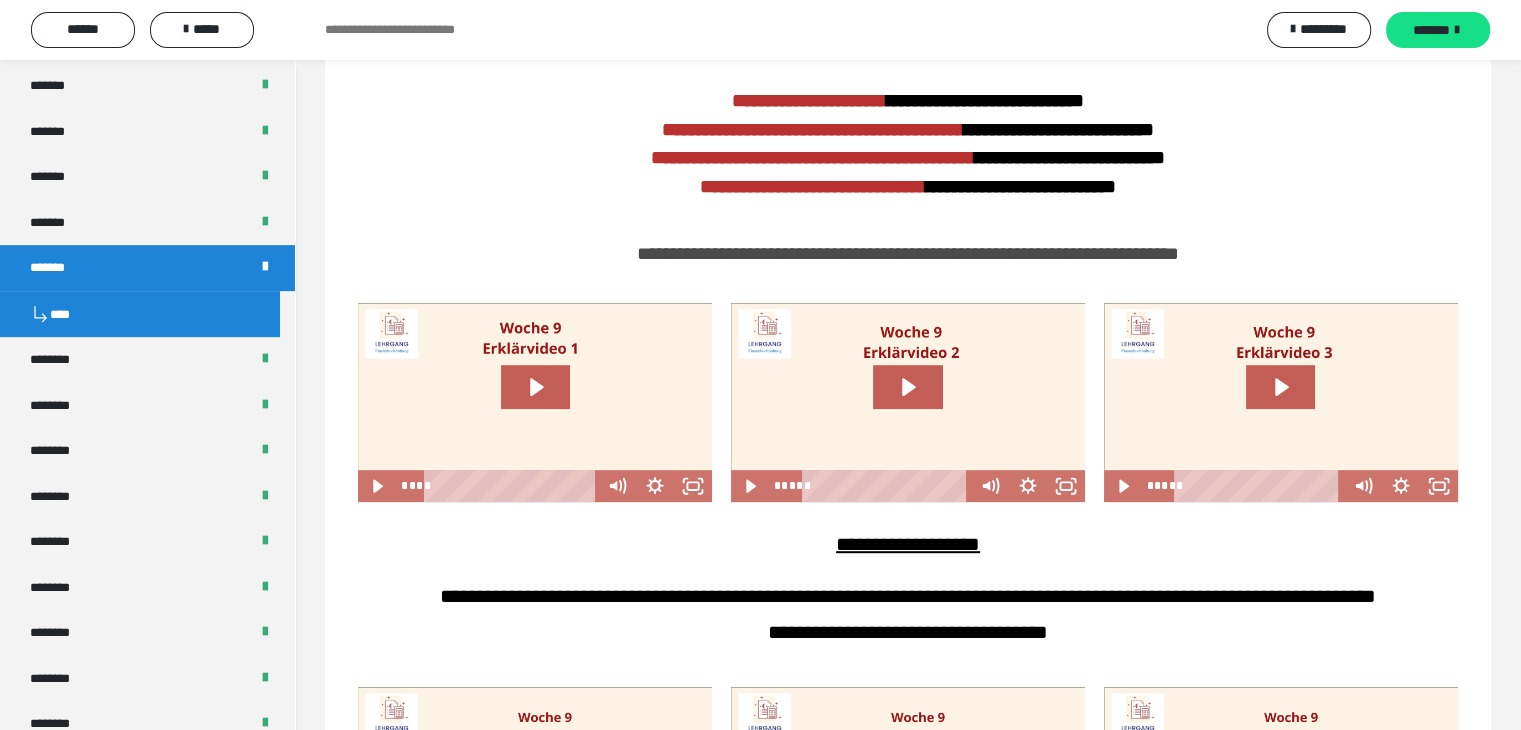 scroll, scrollTop: 908, scrollLeft: 0, axis: vertical 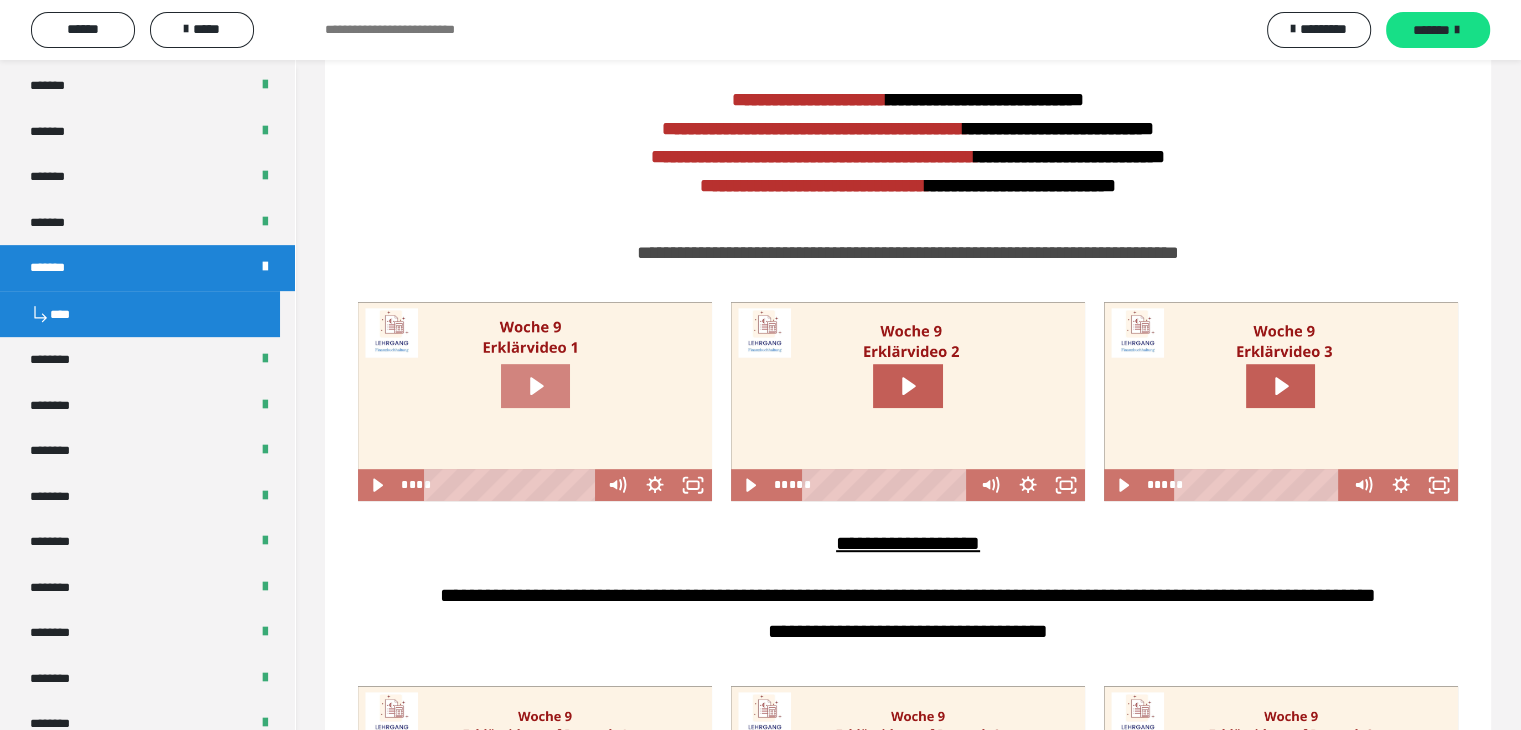 click 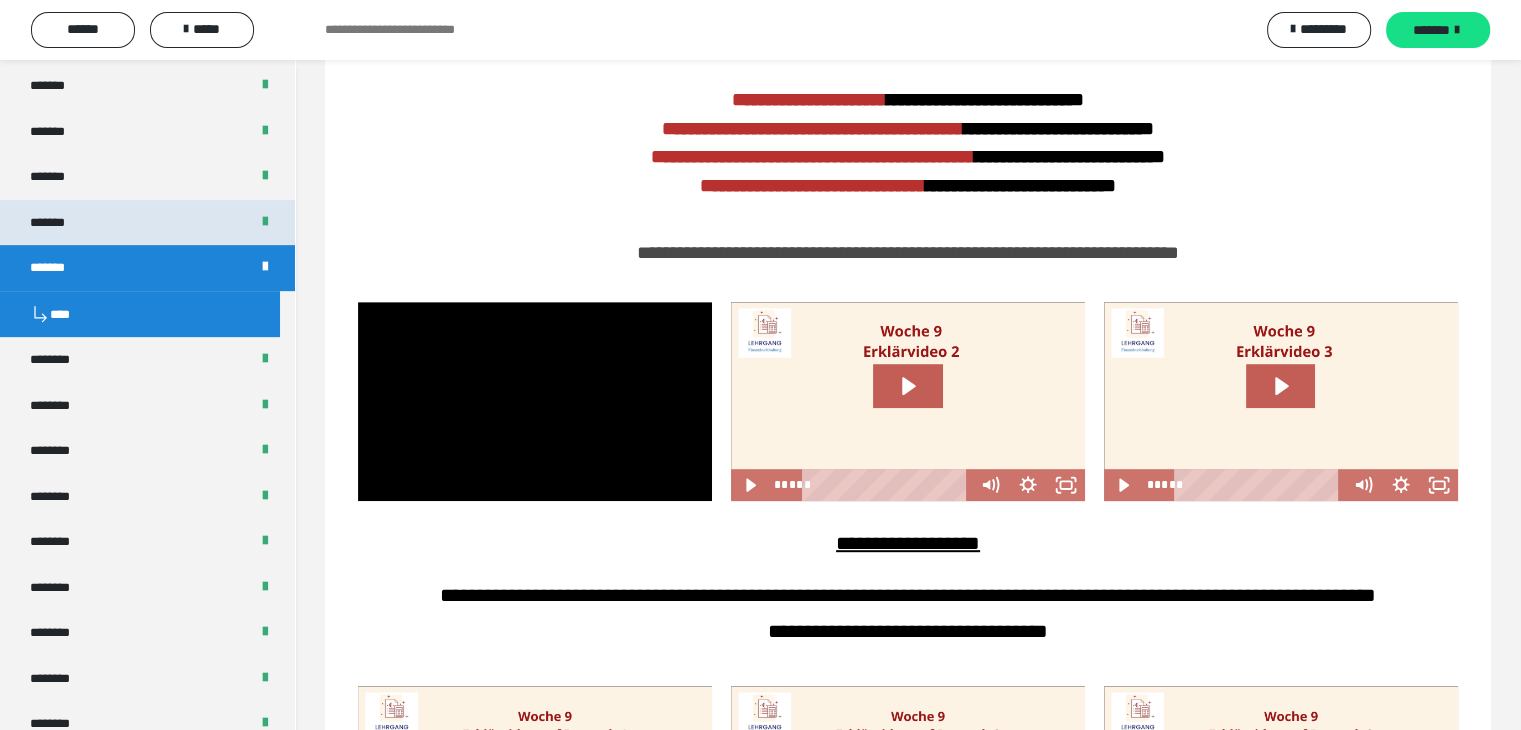 click on "*******" at bounding box center (147, 223) 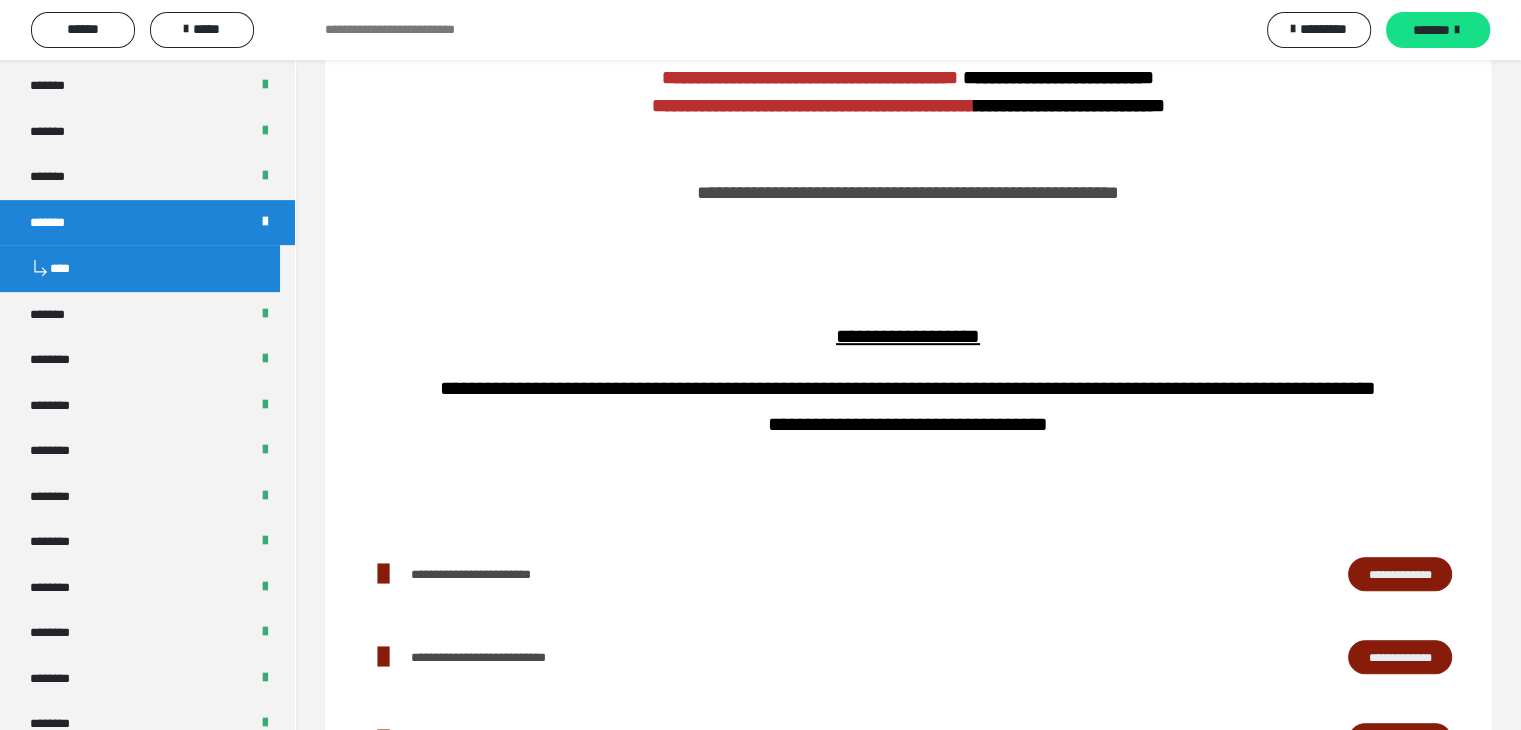 click on "*******" at bounding box center [147, 223] 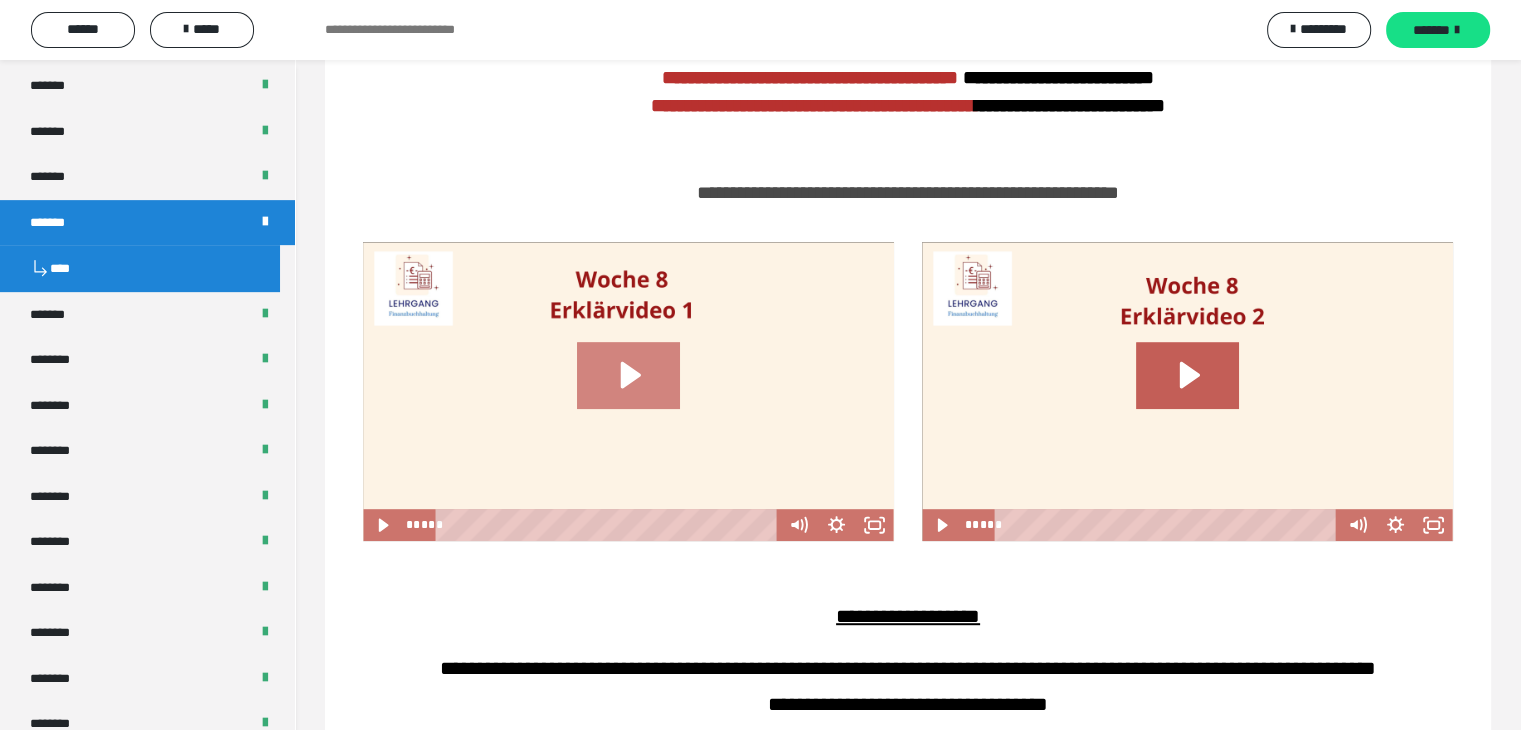 click 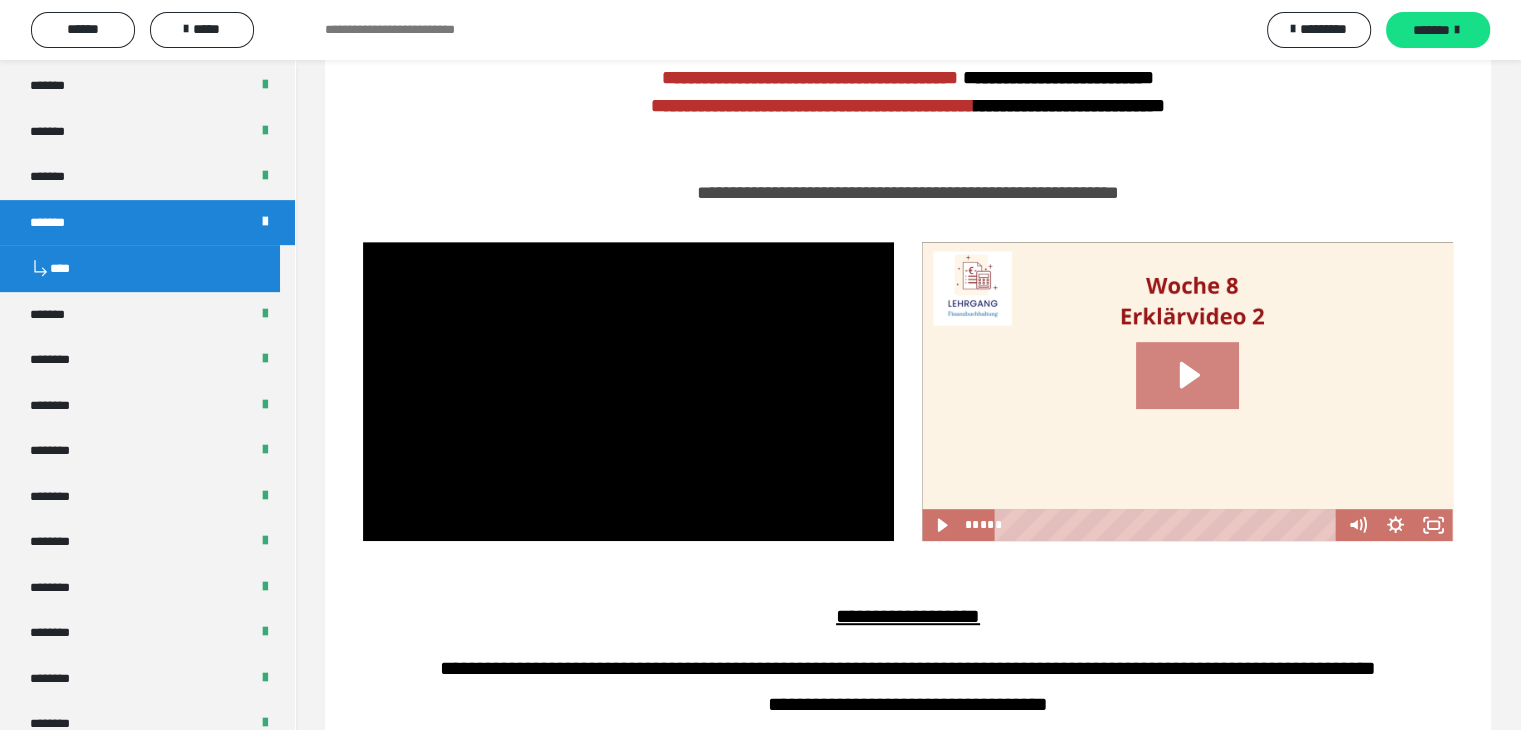click 